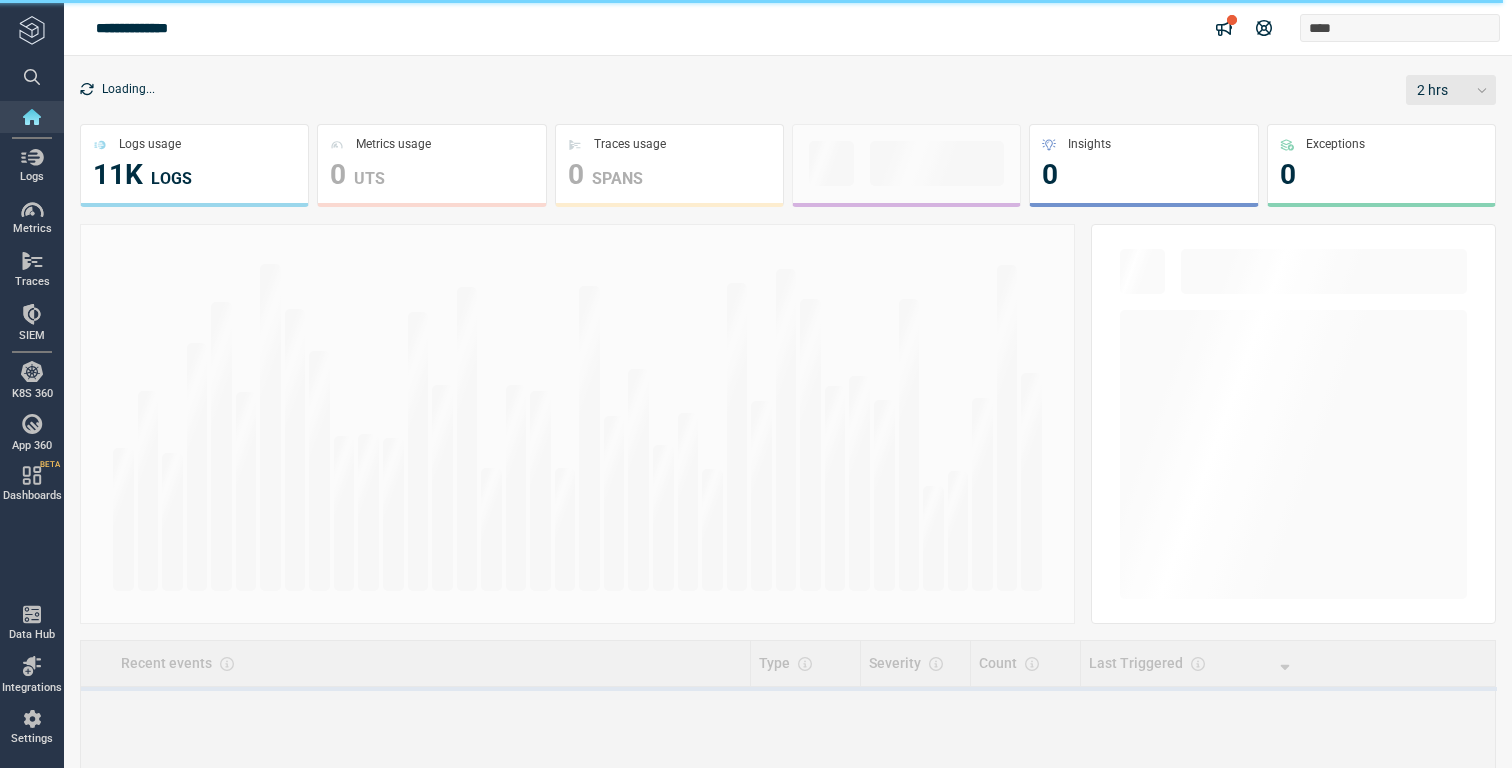 scroll, scrollTop: 0, scrollLeft: 0, axis: both 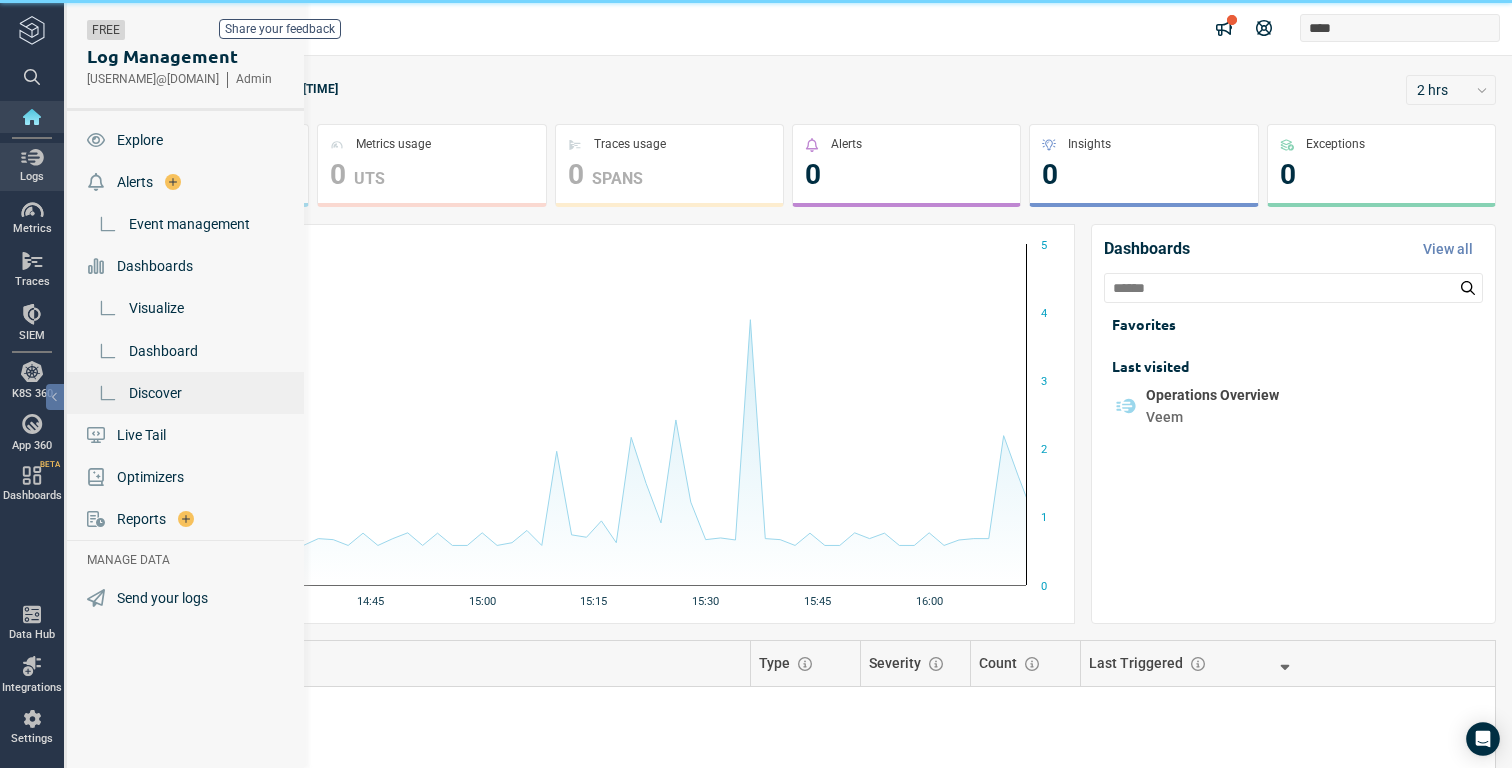 click on "Discover" at bounding box center (155, 393) 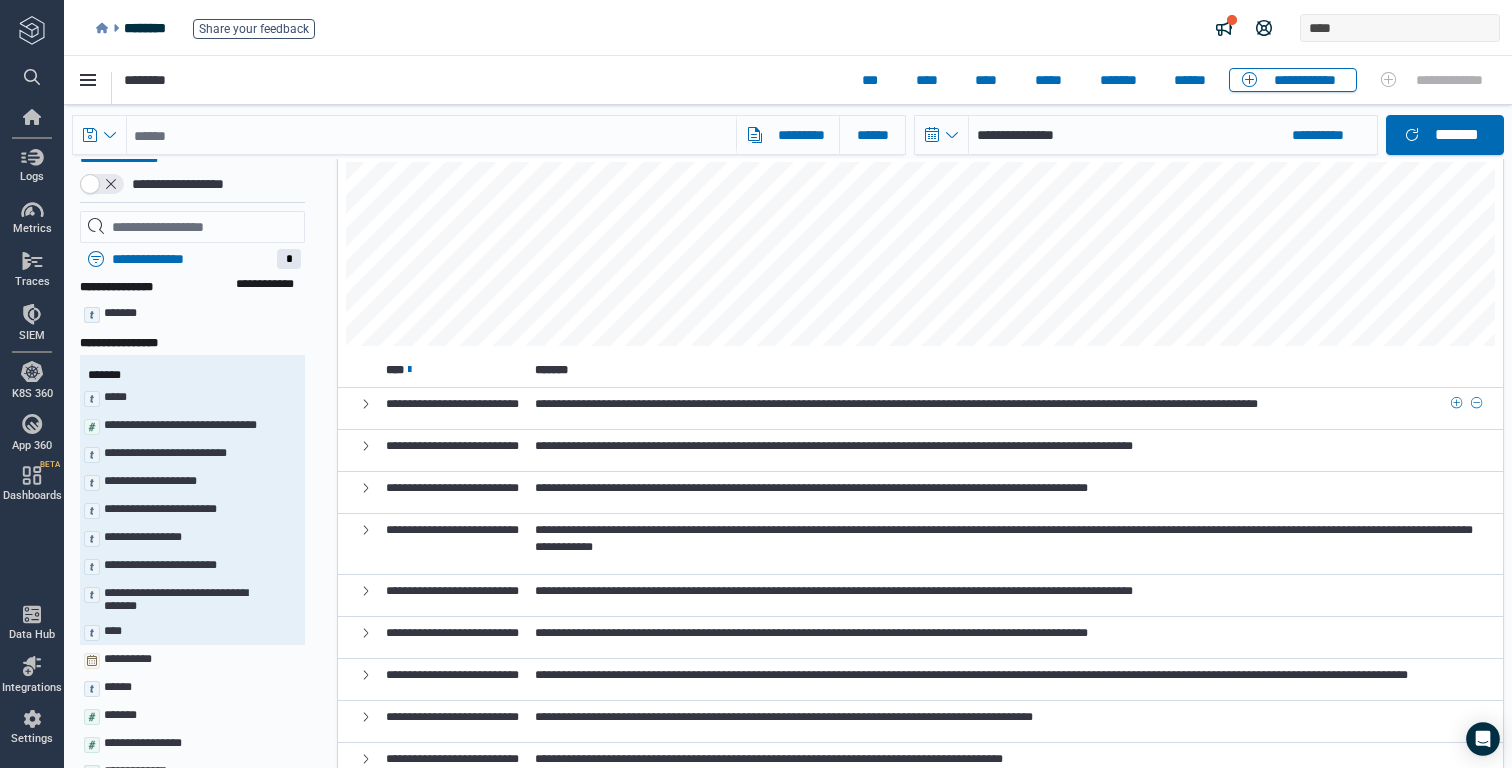 scroll, scrollTop: 85, scrollLeft: 0, axis: vertical 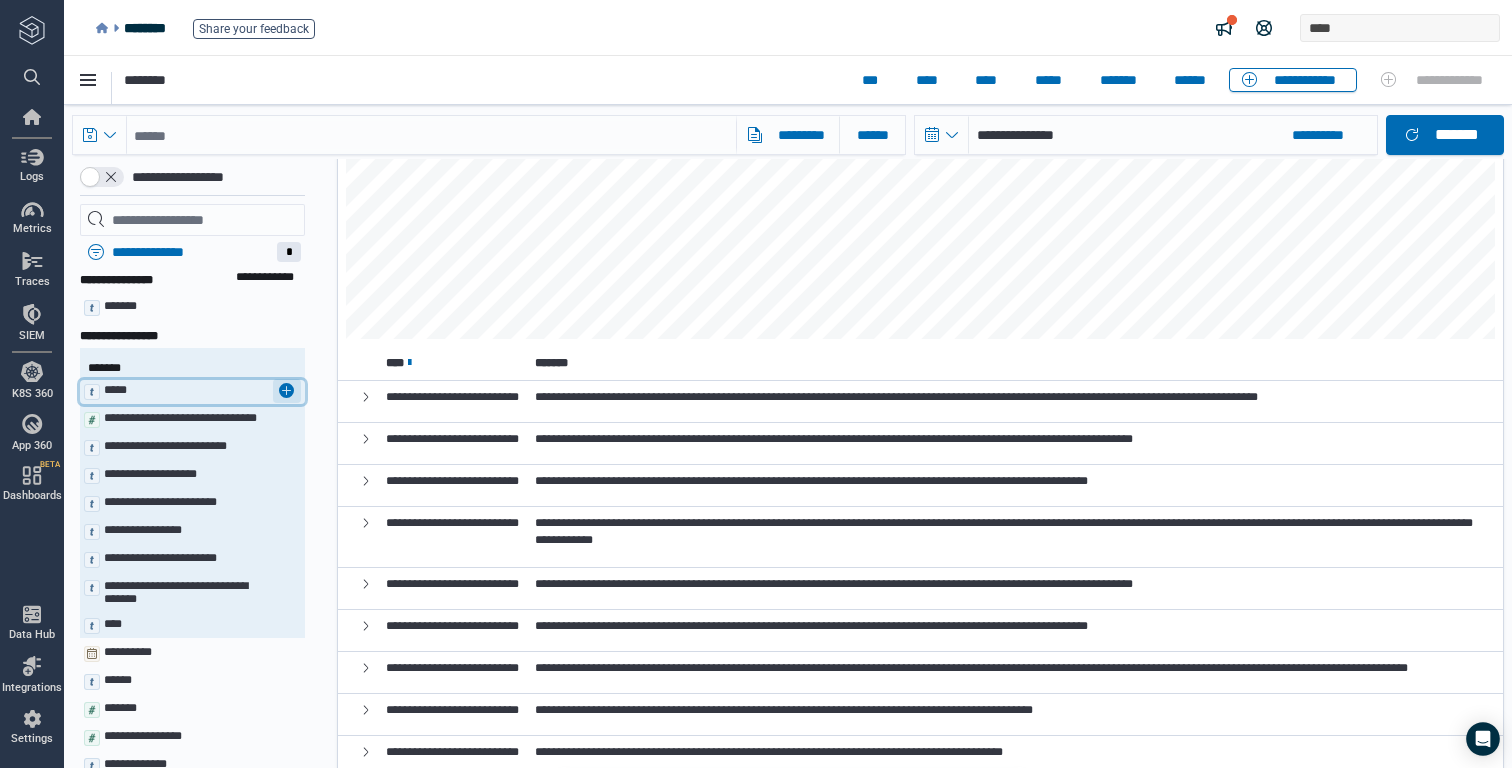 click at bounding box center [287, 391] 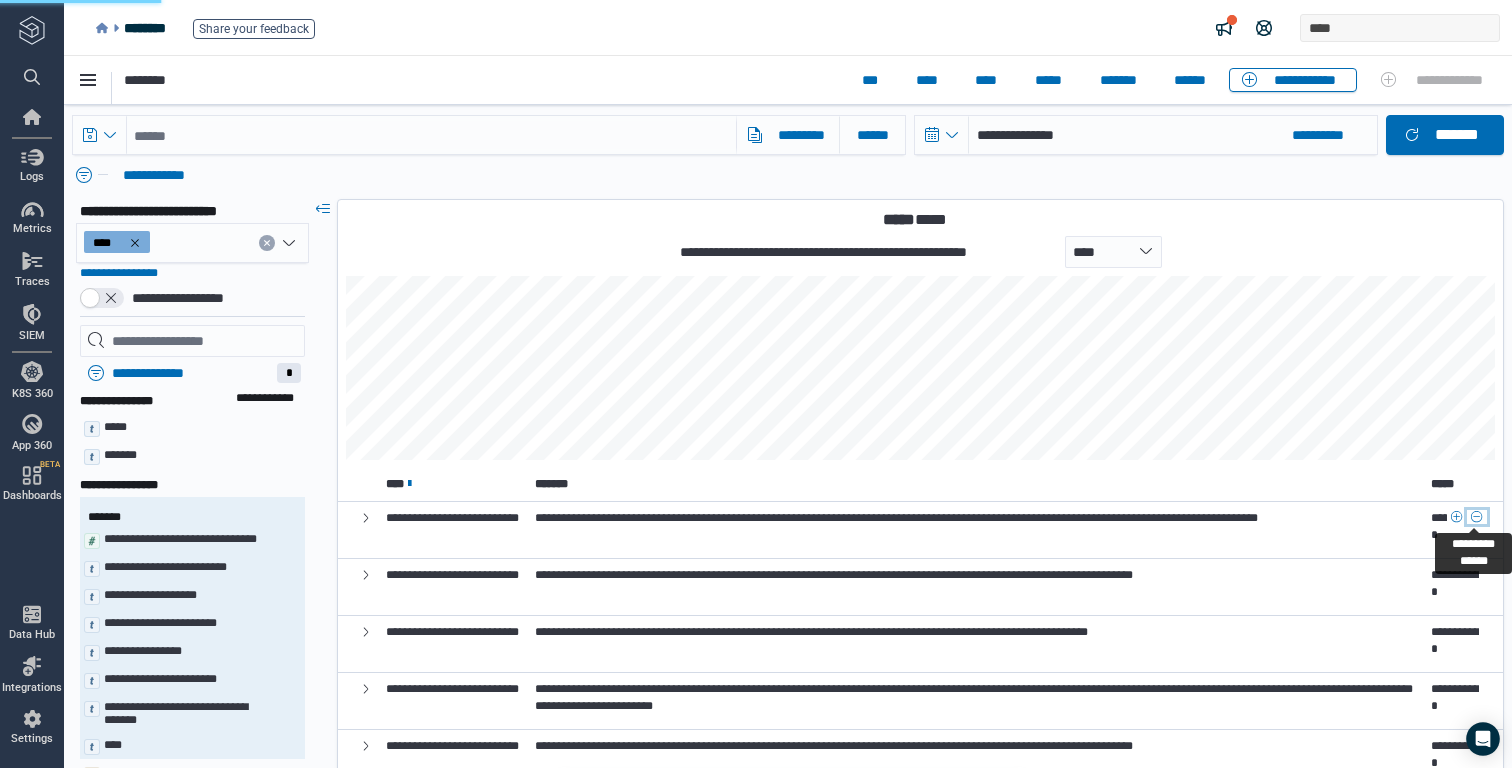 click 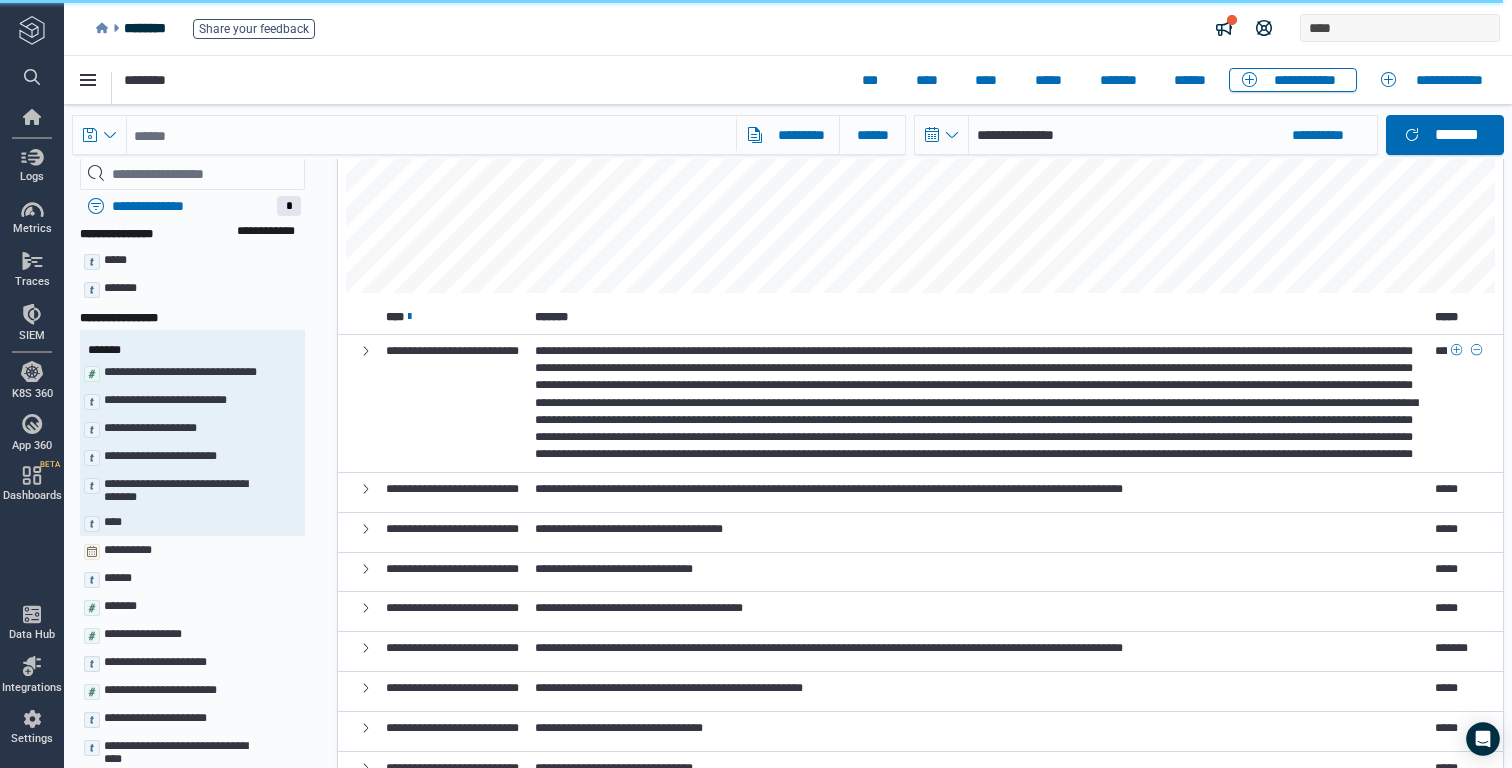 scroll, scrollTop: 173, scrollLeft: 0, axis: vertical 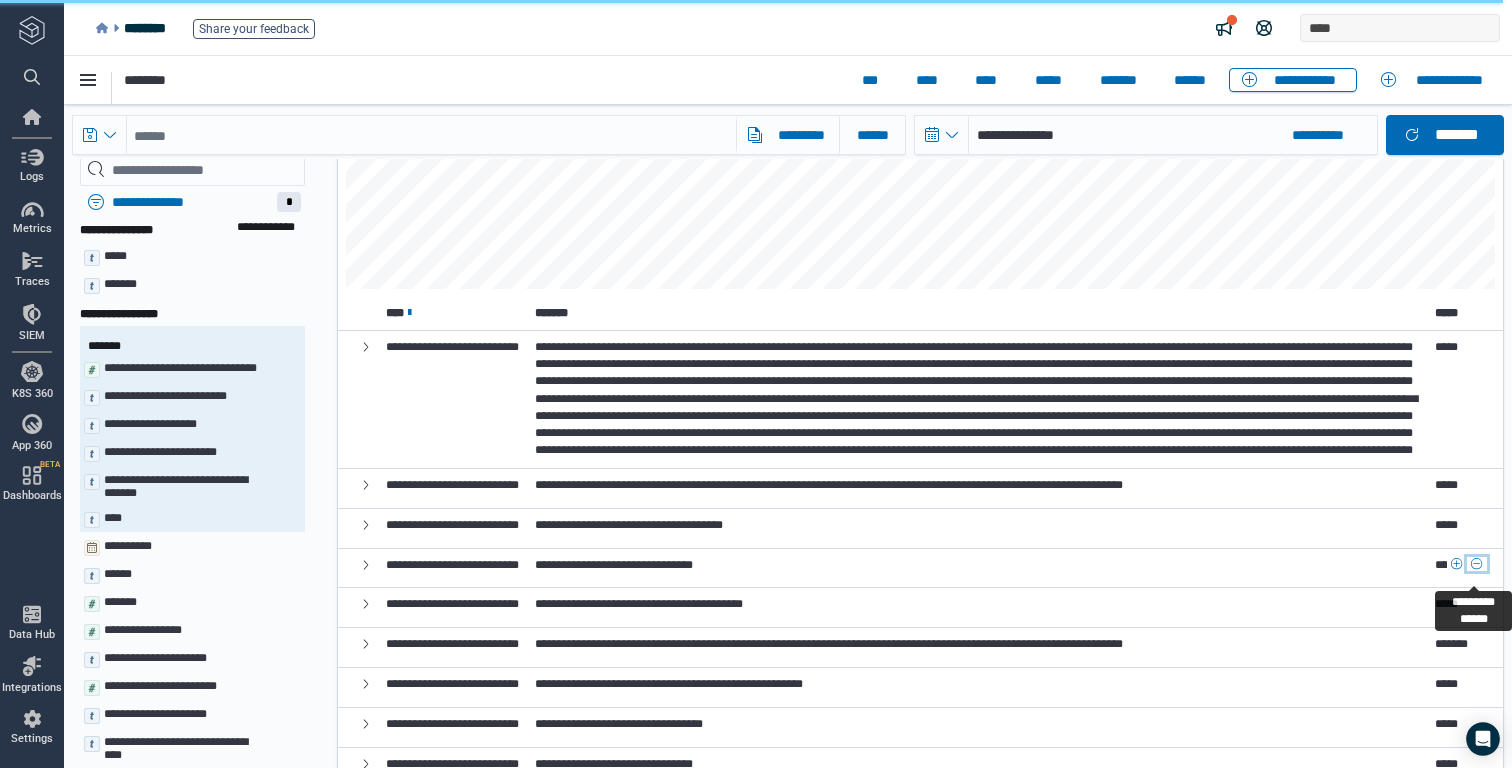 click 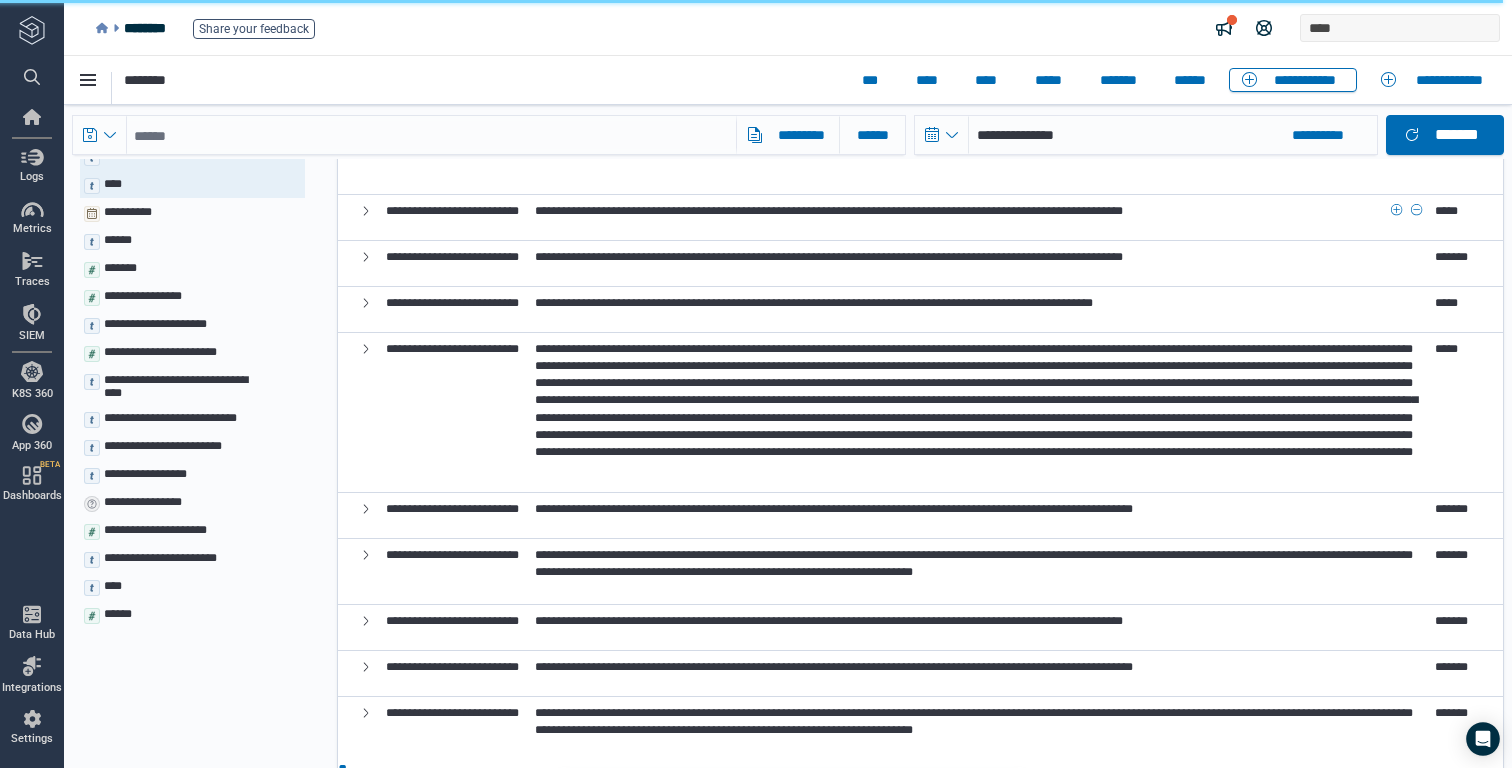 scroll, scrollTop: 480, scrollLeft: 0, axis: vertical 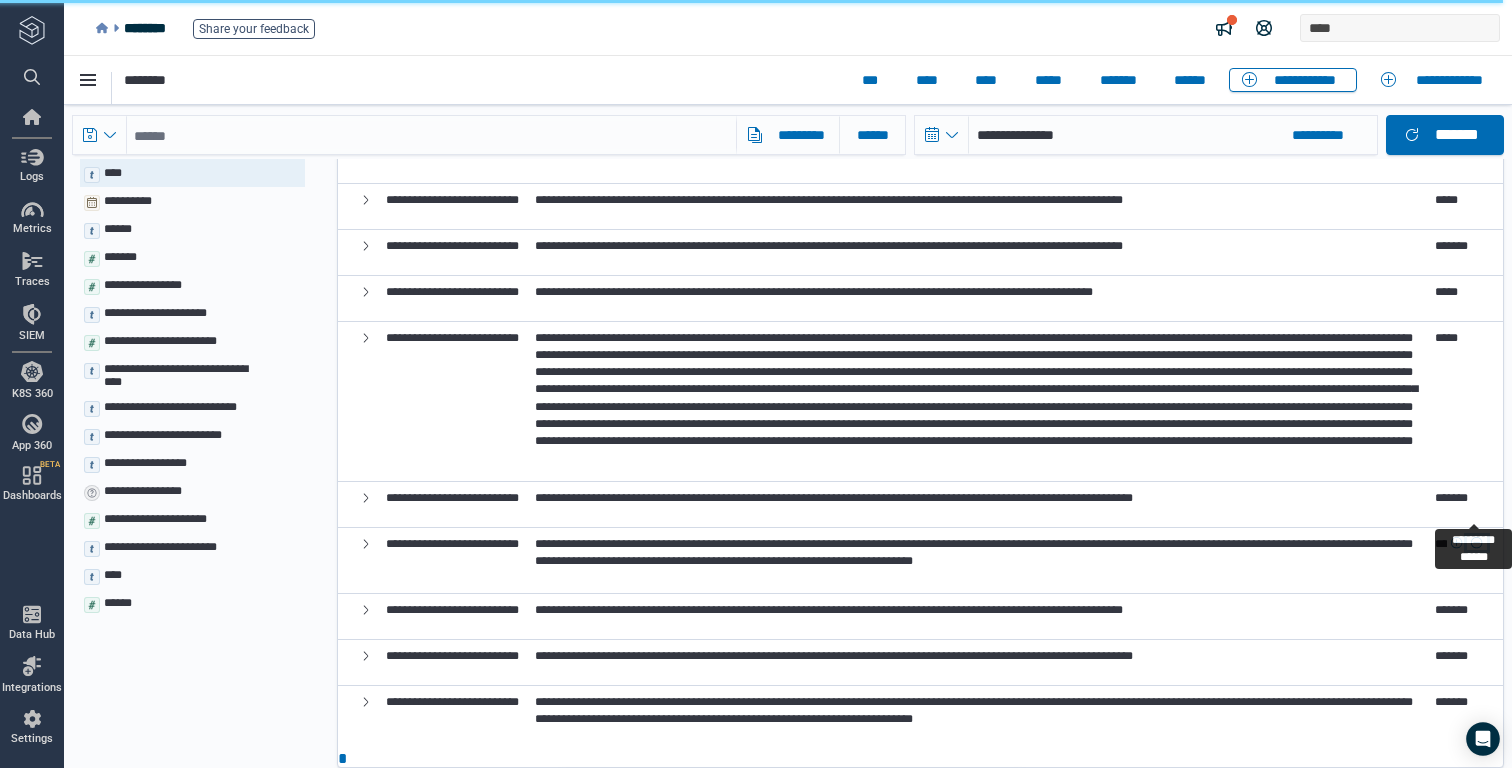 click 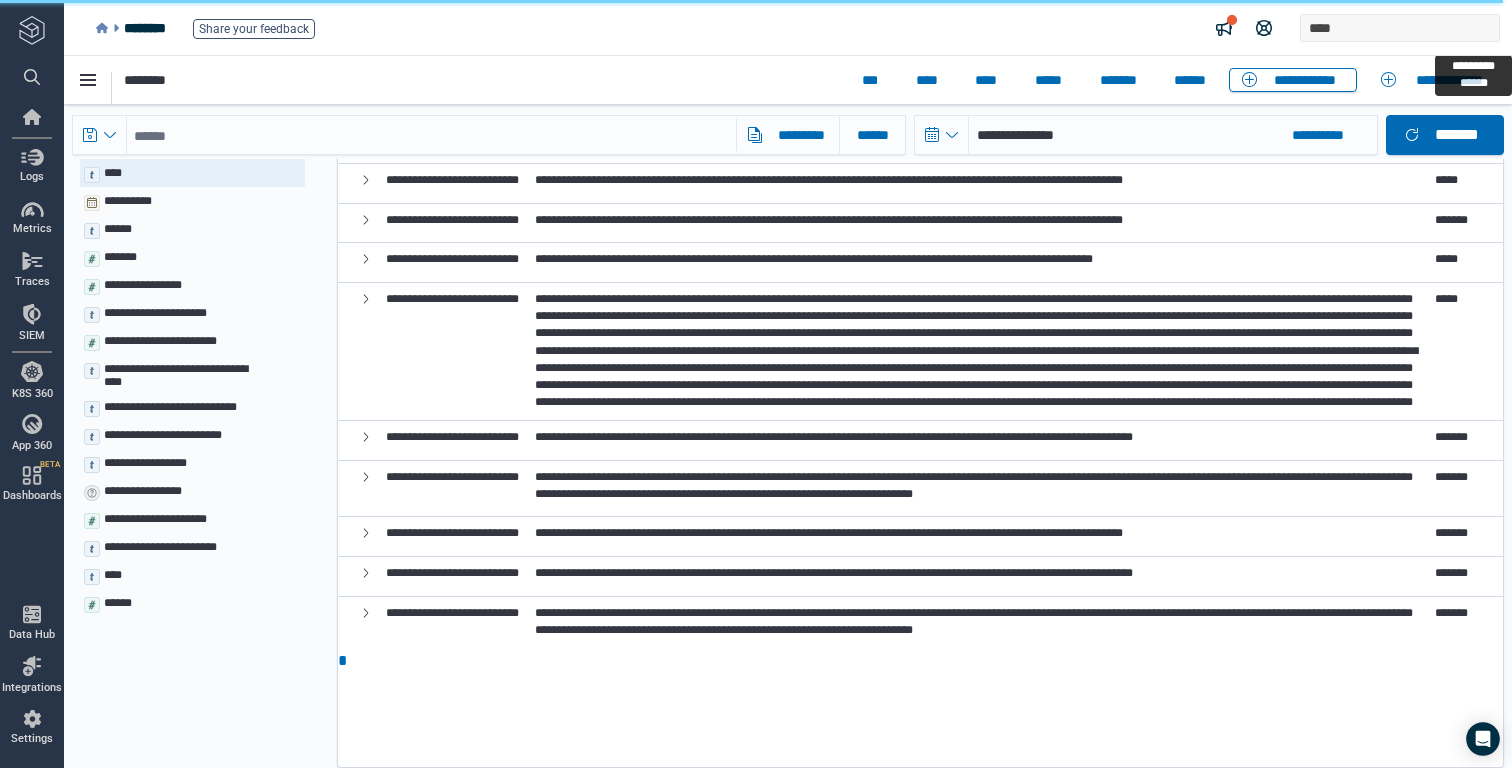 scroll, scrollTop: 0, scrollLeft: 0, axis: both 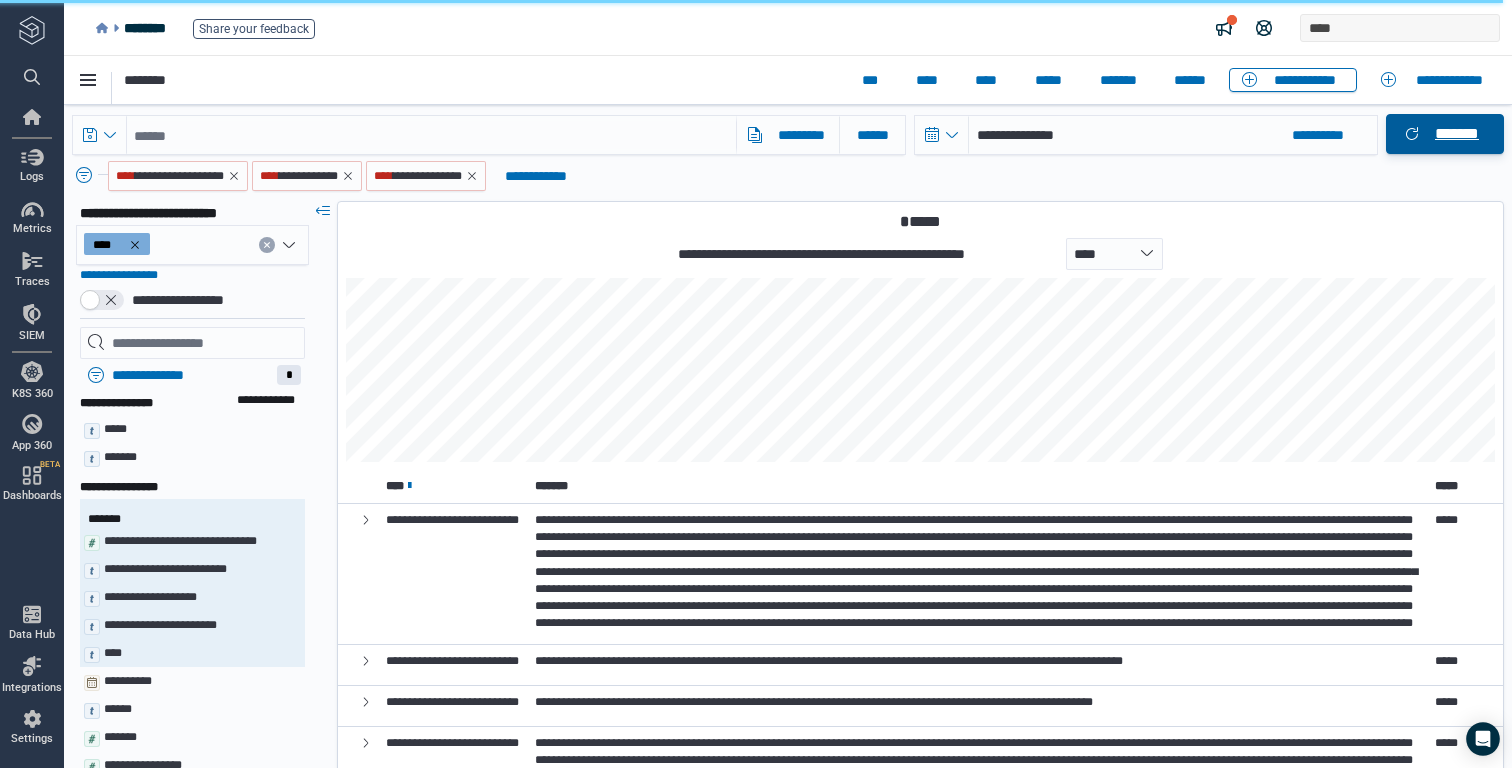 click on "*******" at bounding box center (1457, 134) 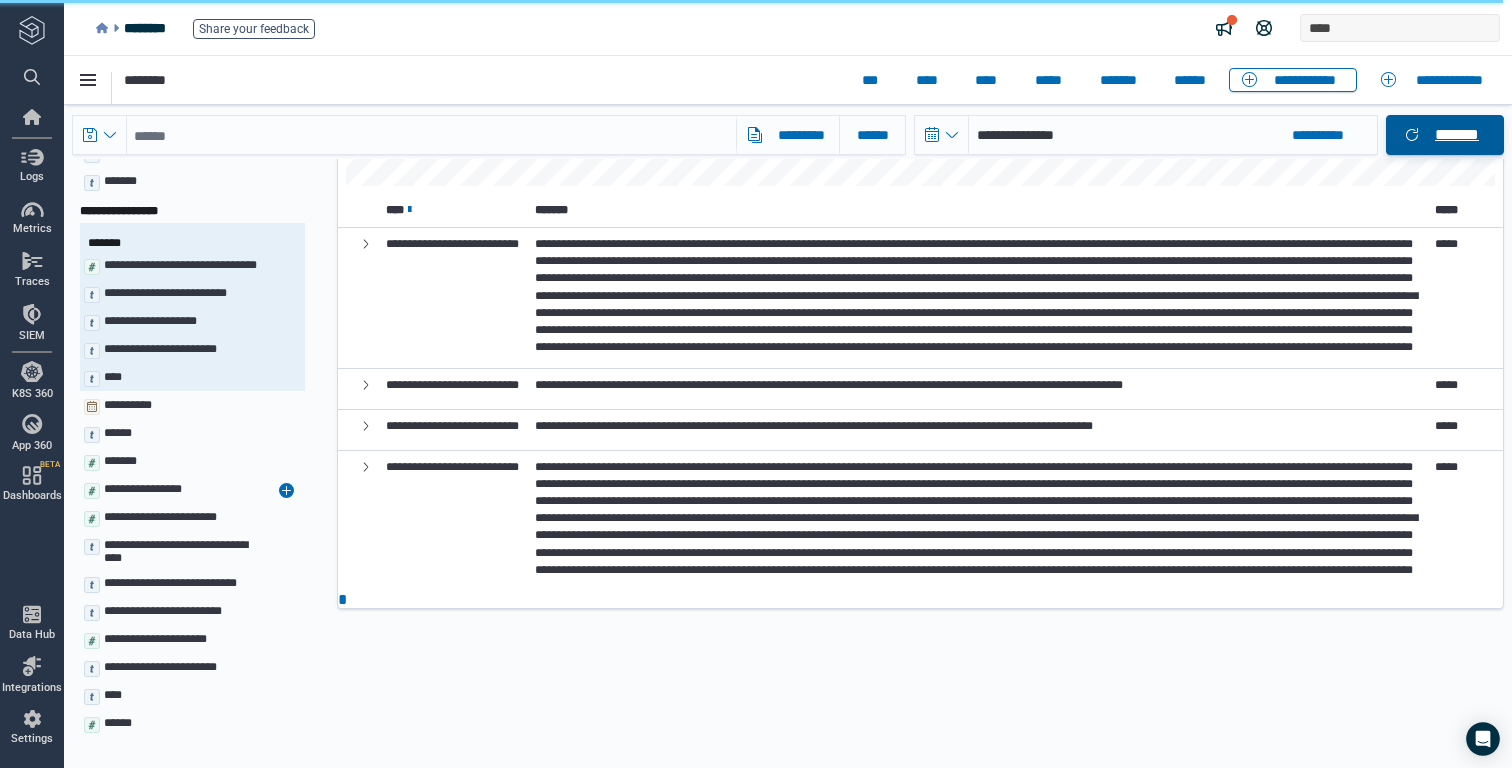 scroll, scrollTop: 279, scrollLeft: 0, axis: vertical 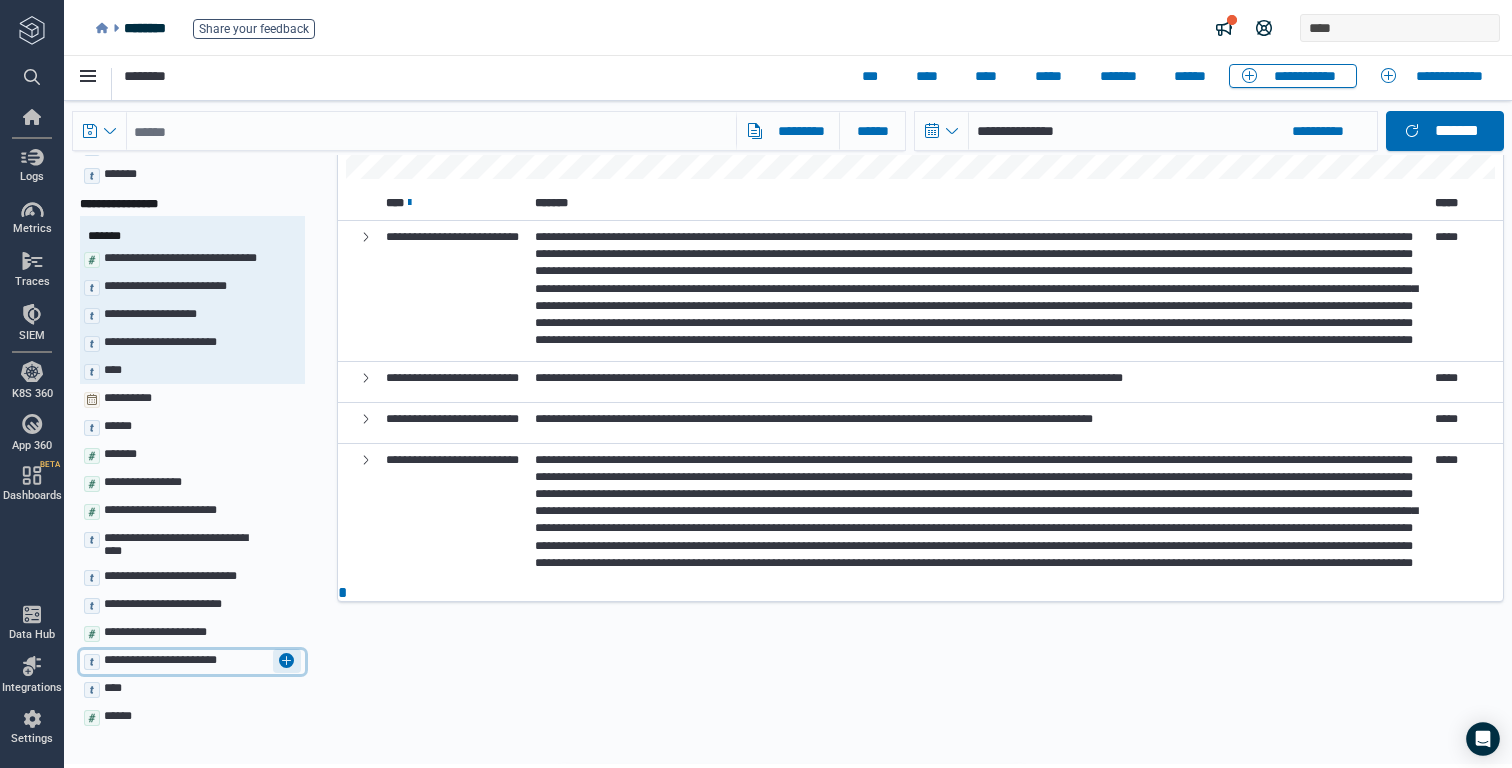 click at bounding box center (287, 661) 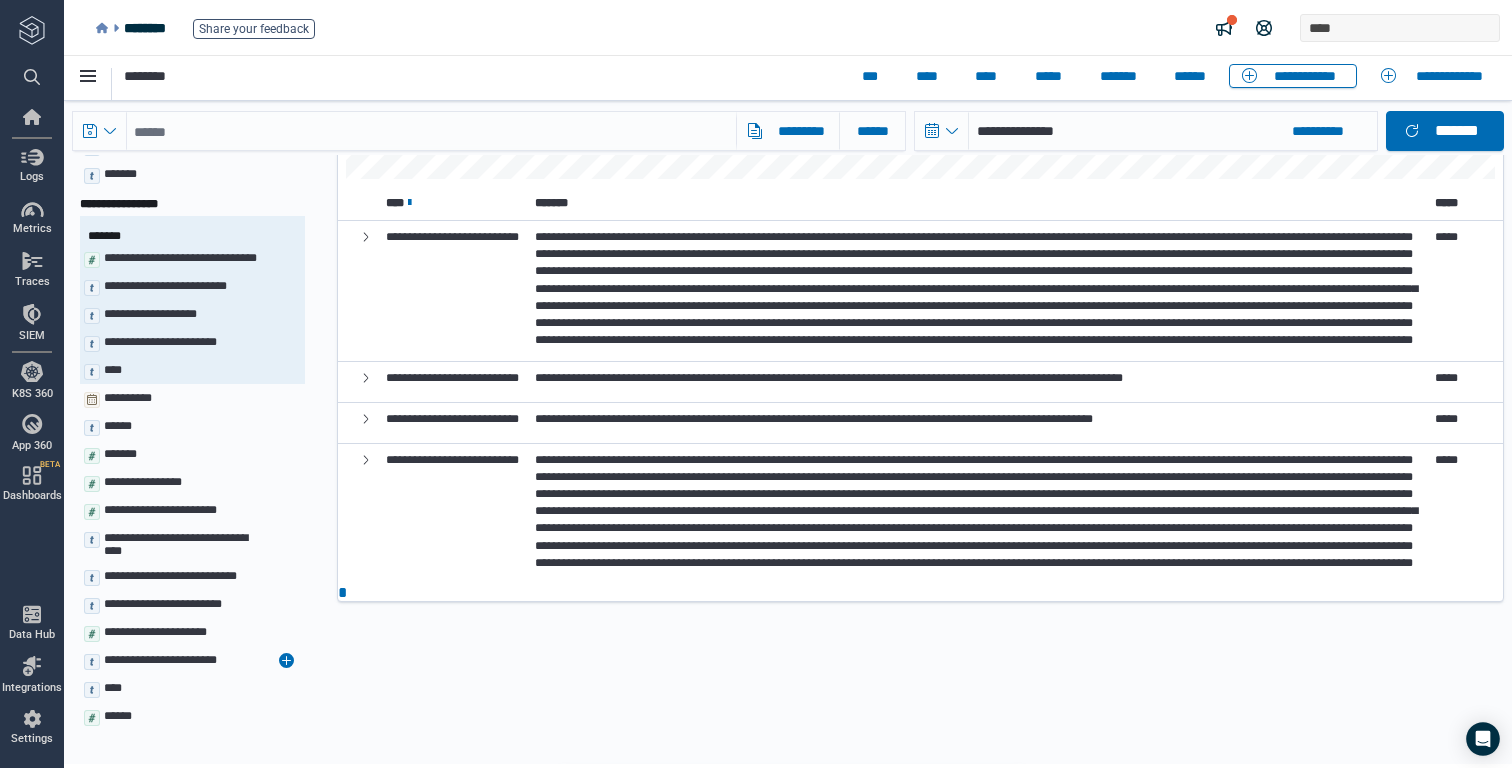 scroll, scrollTop: 0, scrollLeft: 0, axis: both 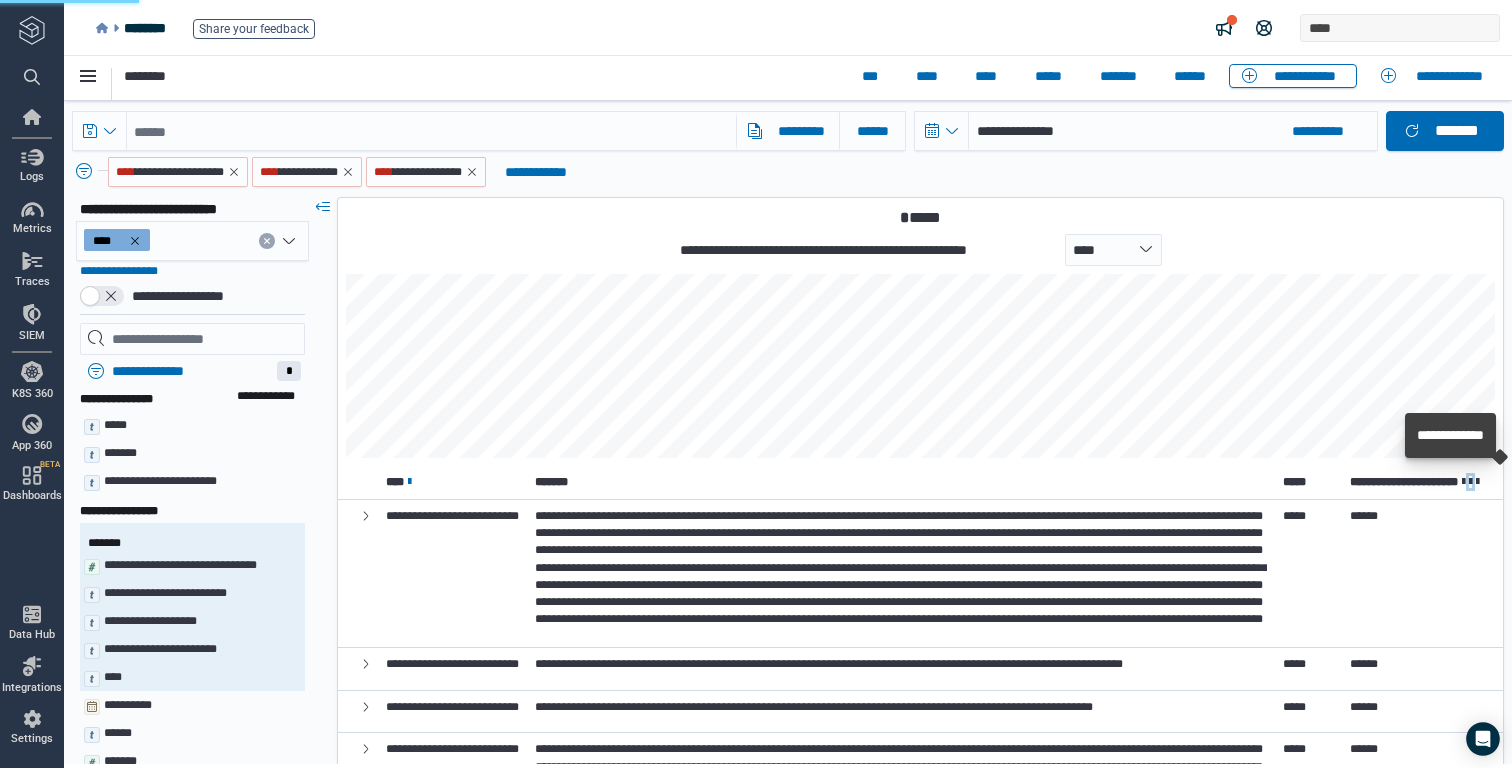 click at bounding box center [1470, 482] 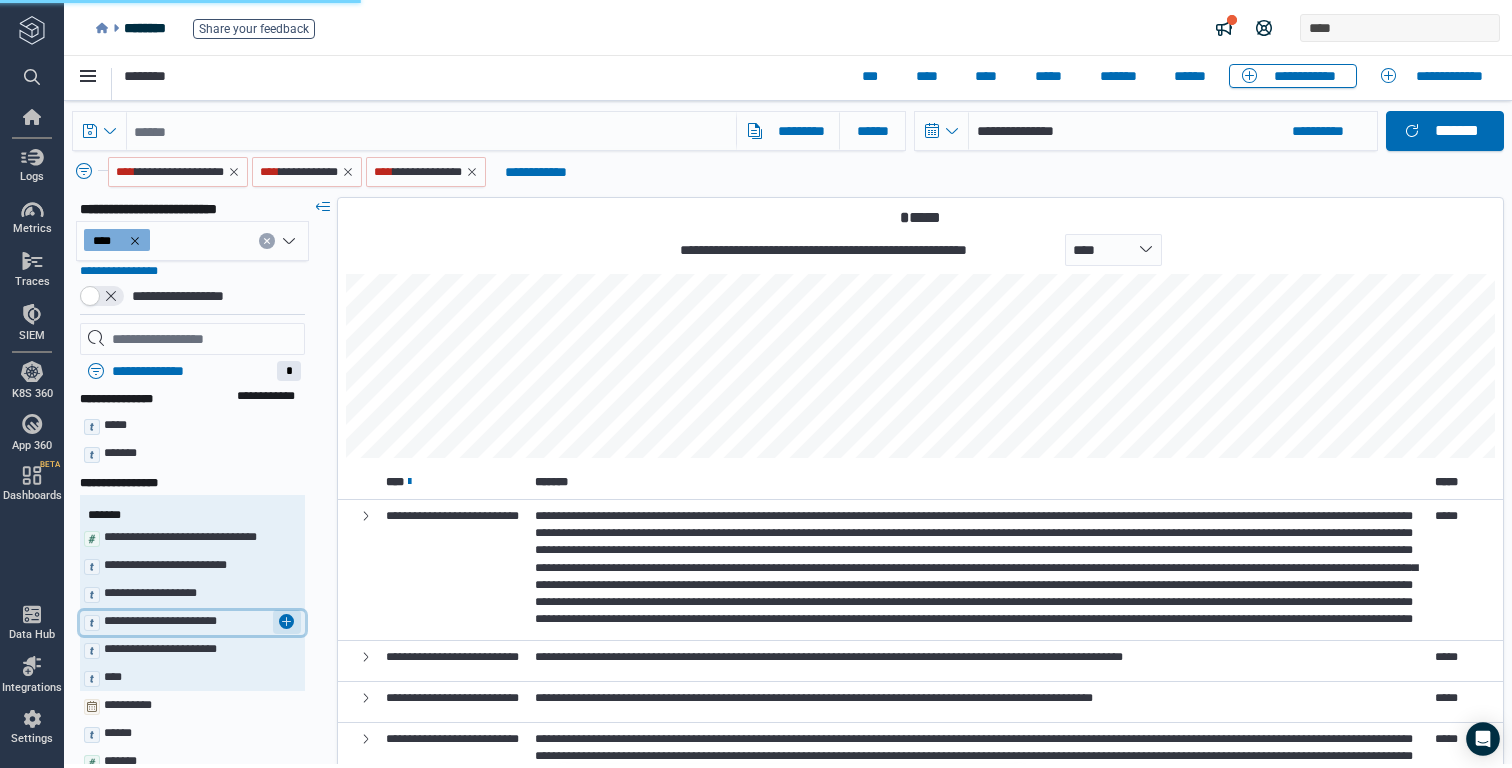 click at bounding box center [287, 622] 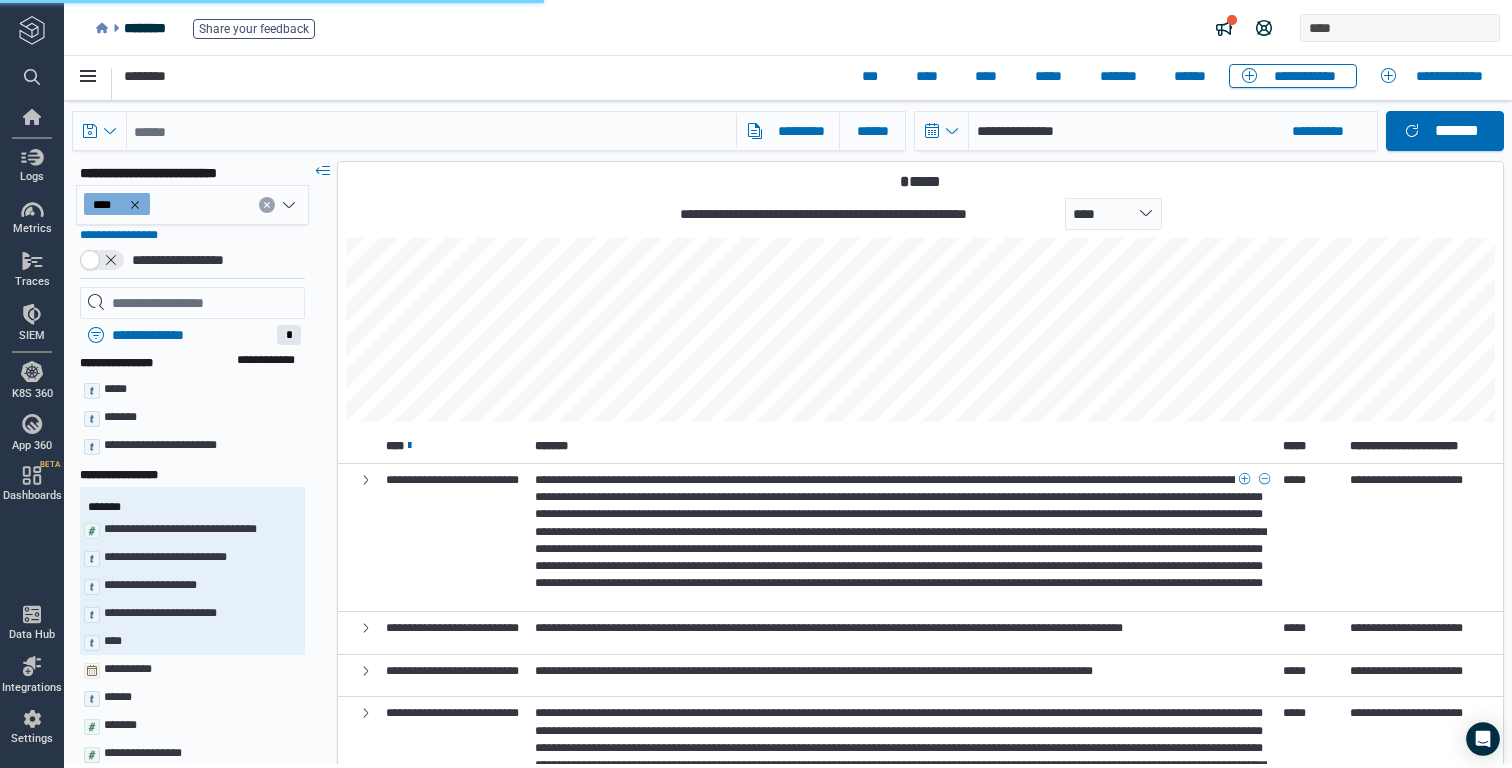 scroll, scrollTop: 0, scrollLeft: 0, axis: both 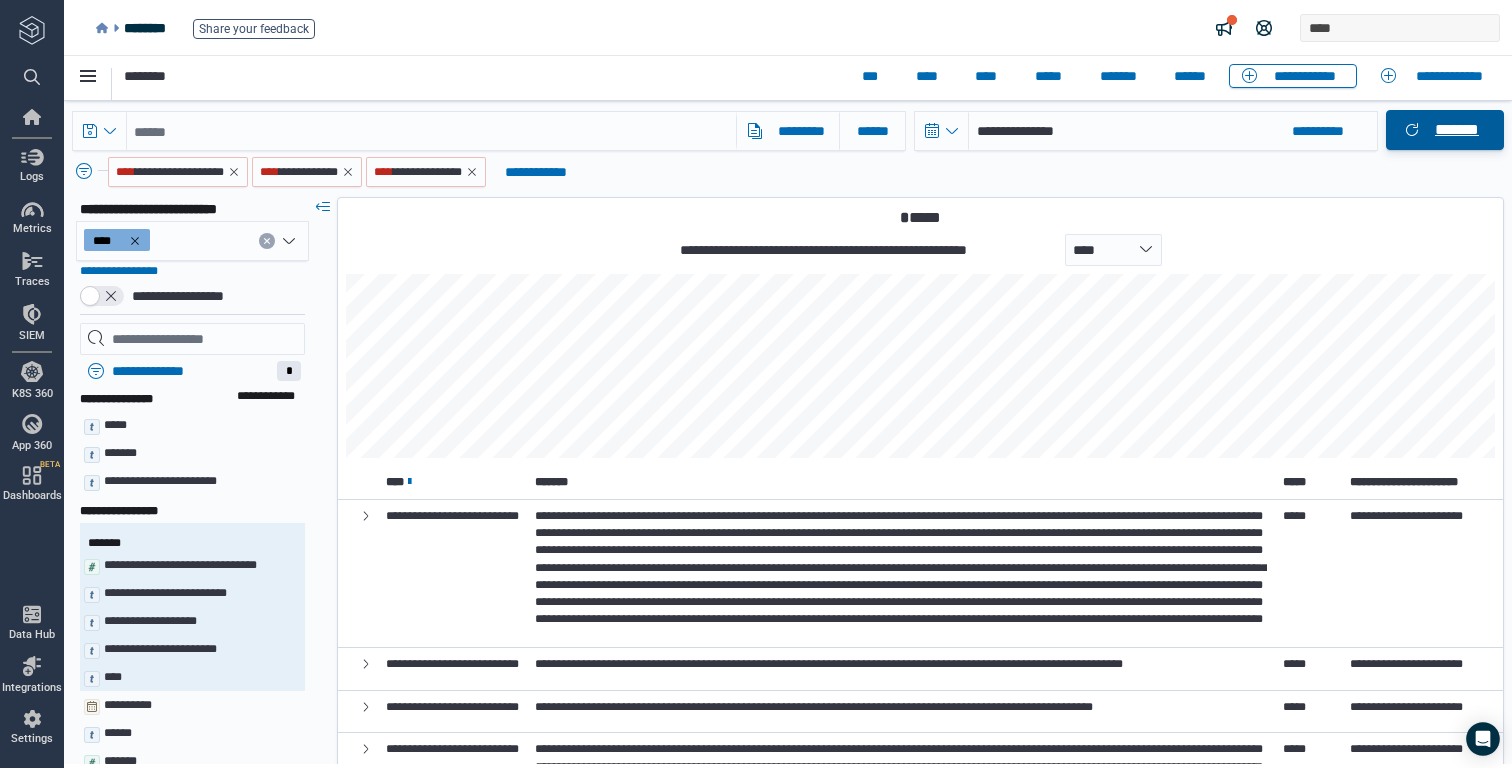 click on "*******" at bounding box center [1457, 130] 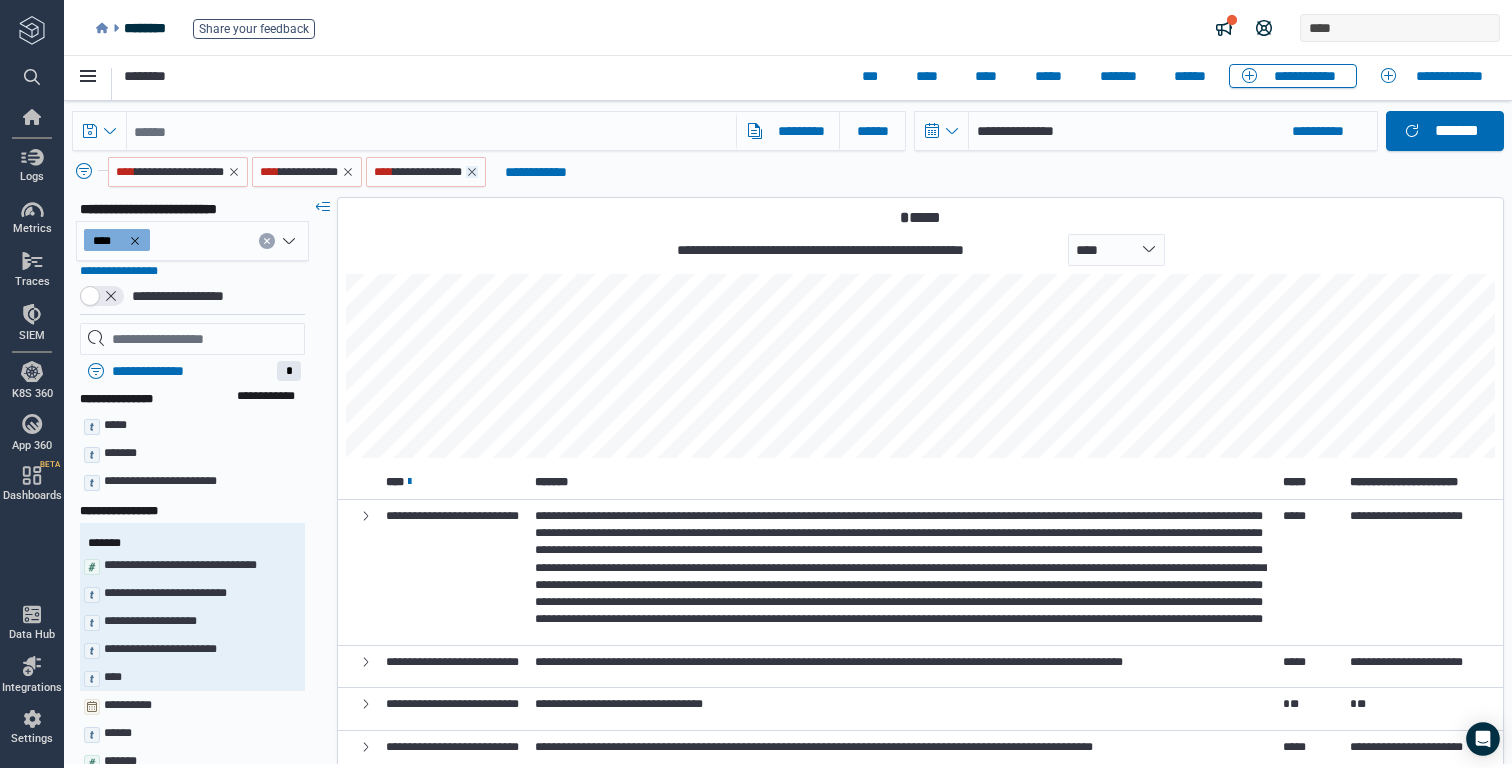click 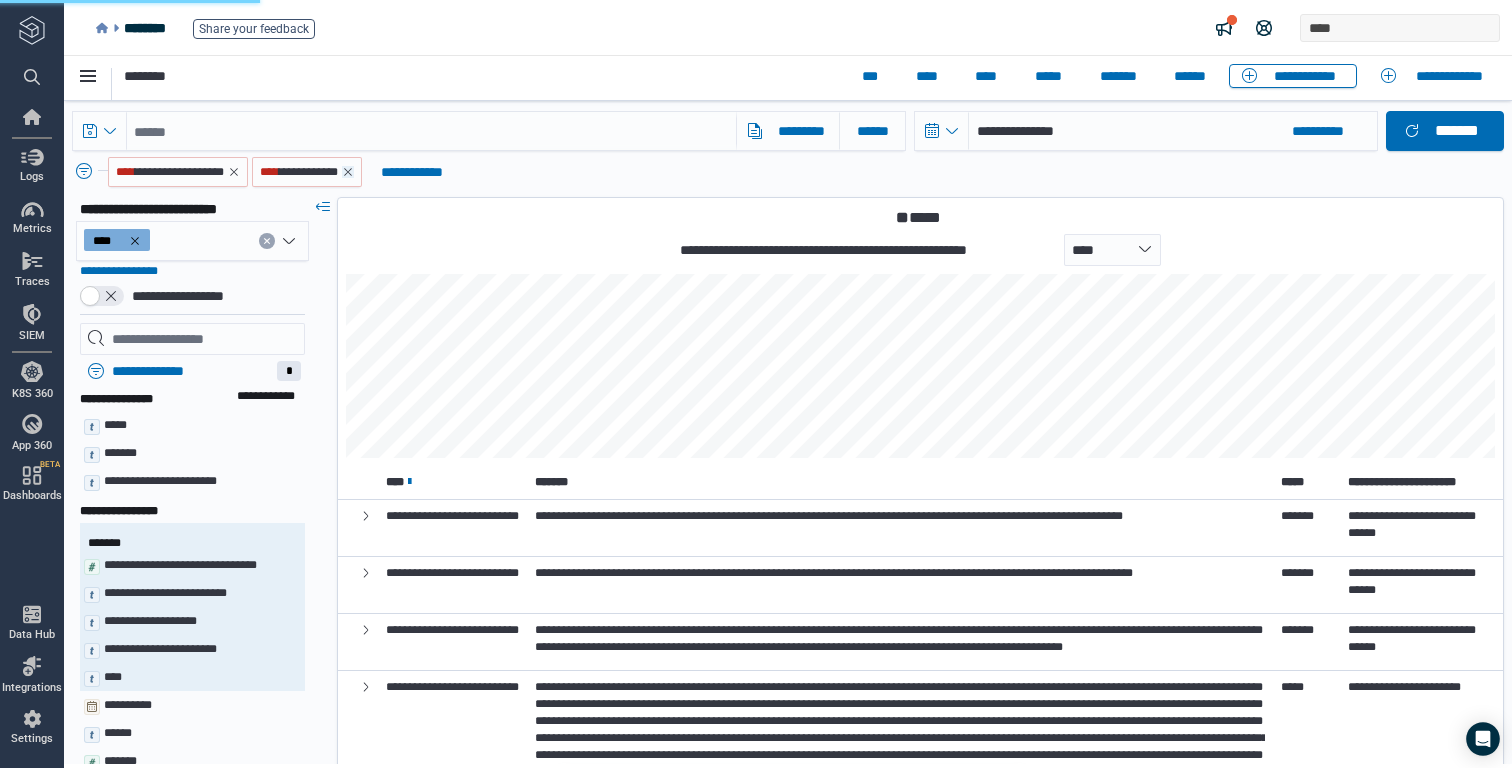 click 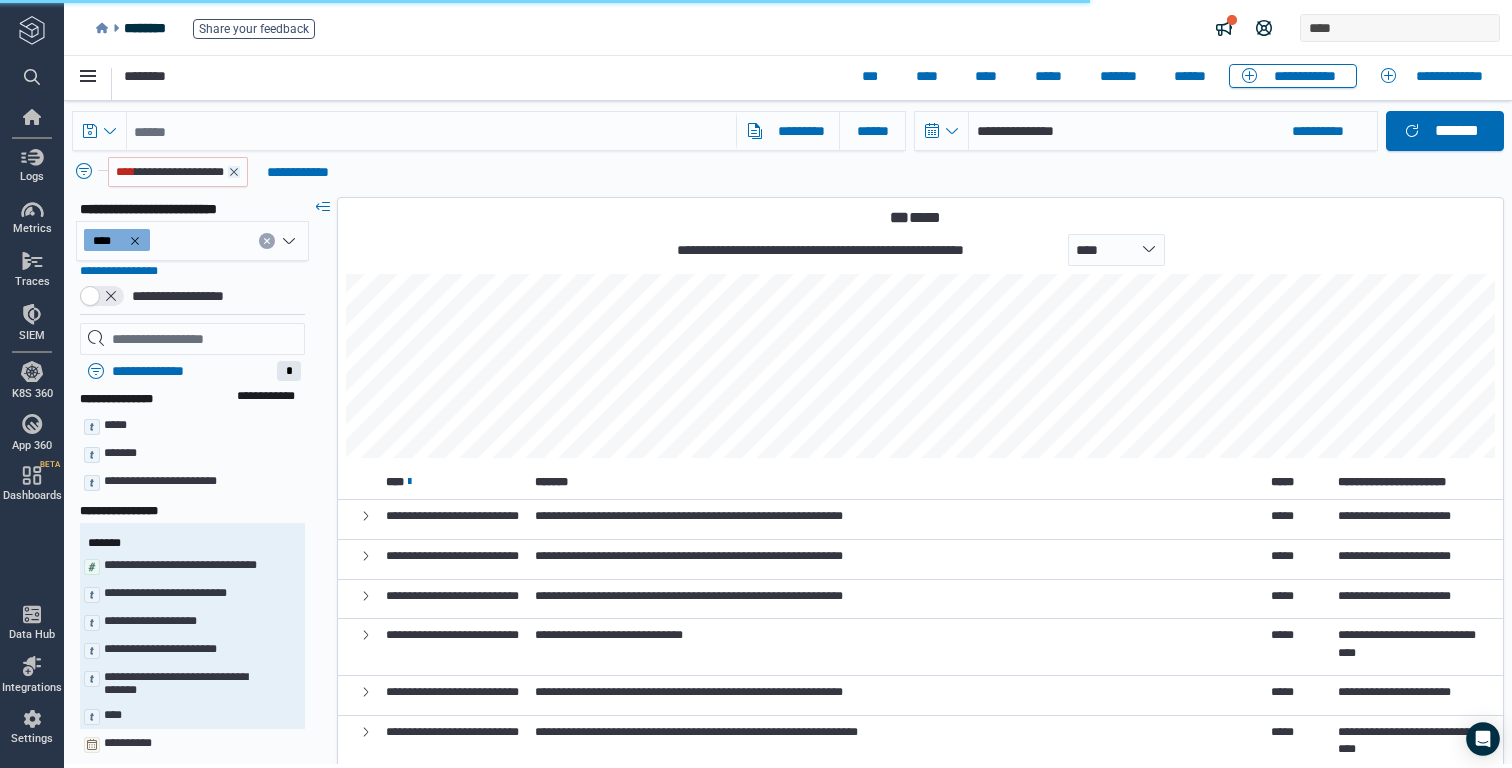 click 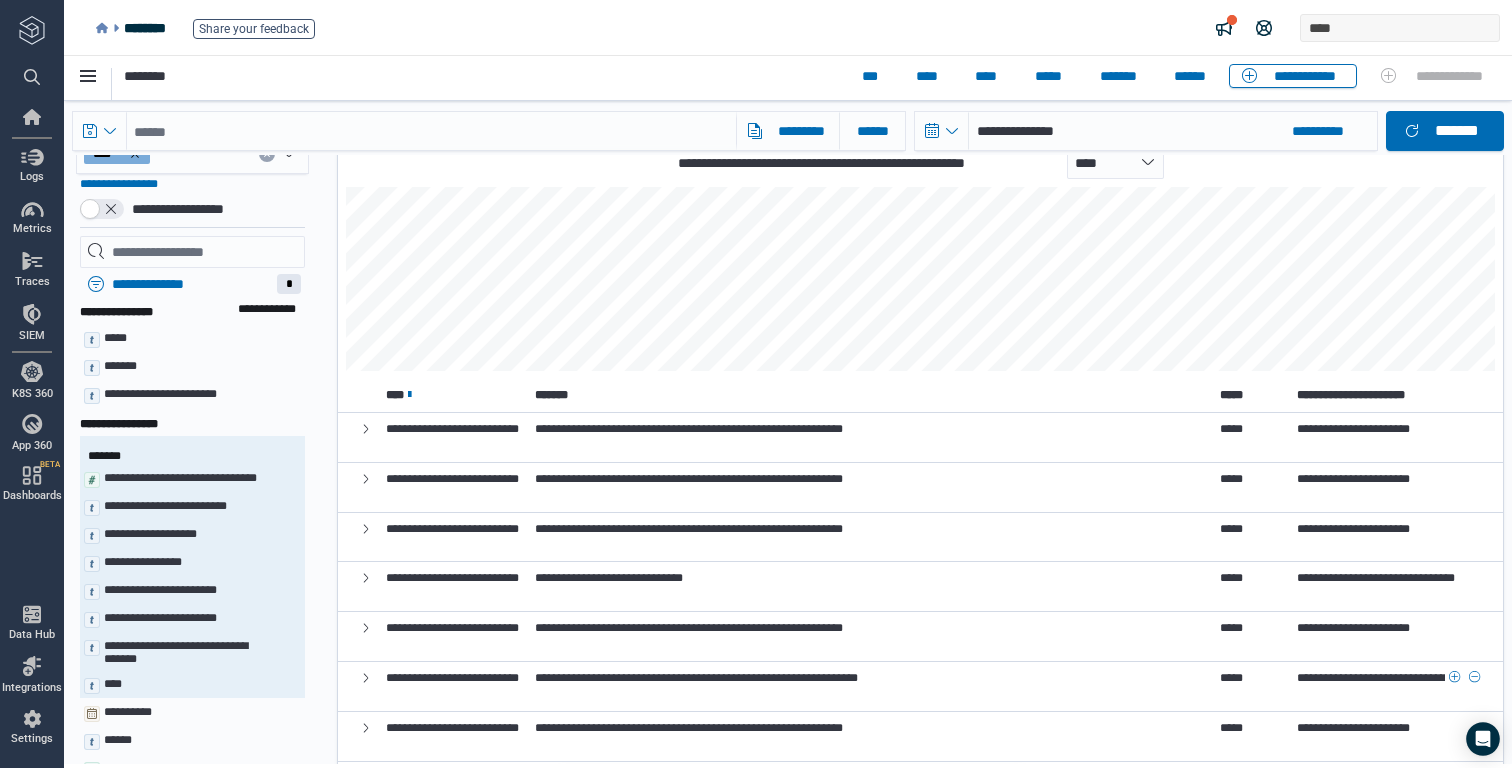 scroll, scrollTop: 131, scrollLeft: 0, axis: vertical 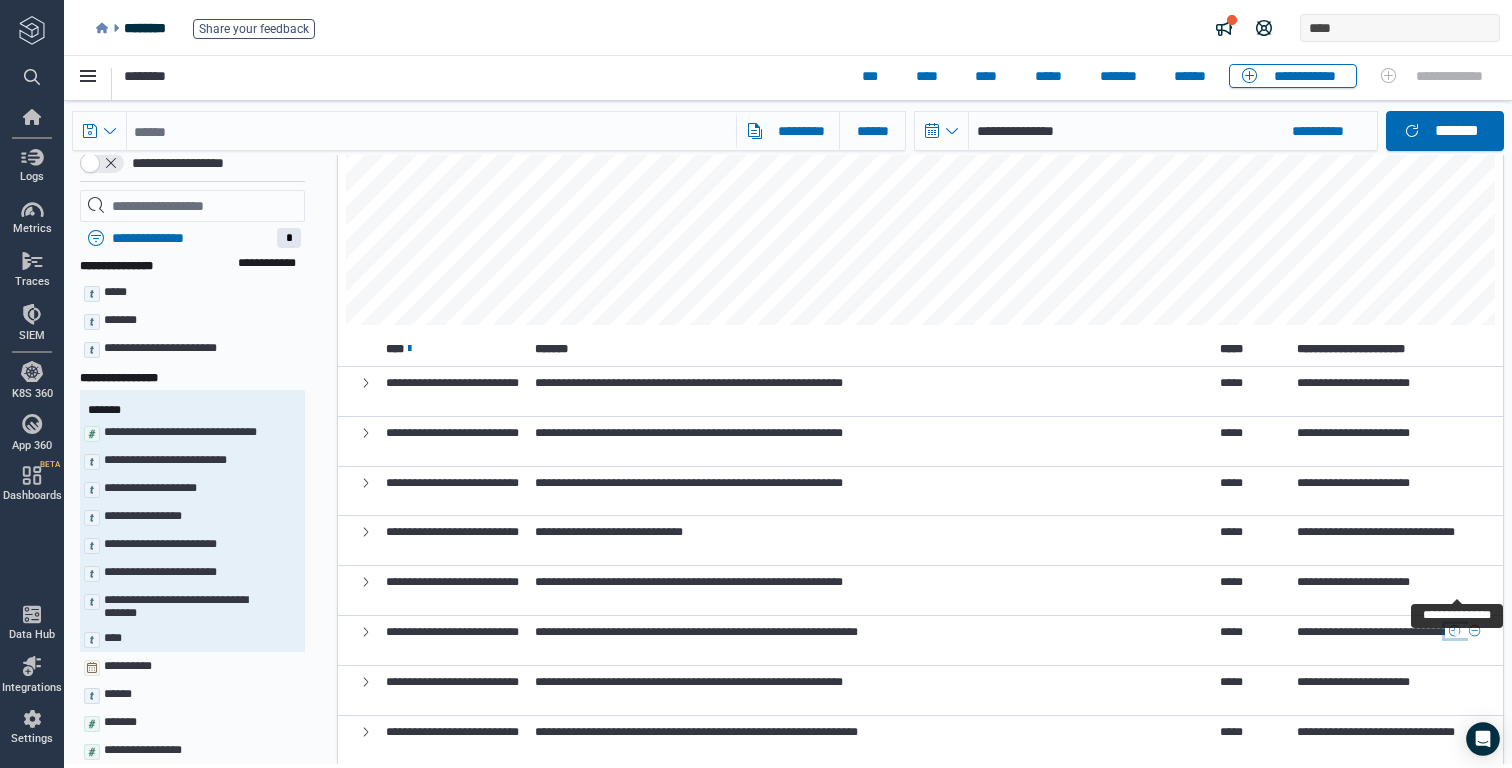 click 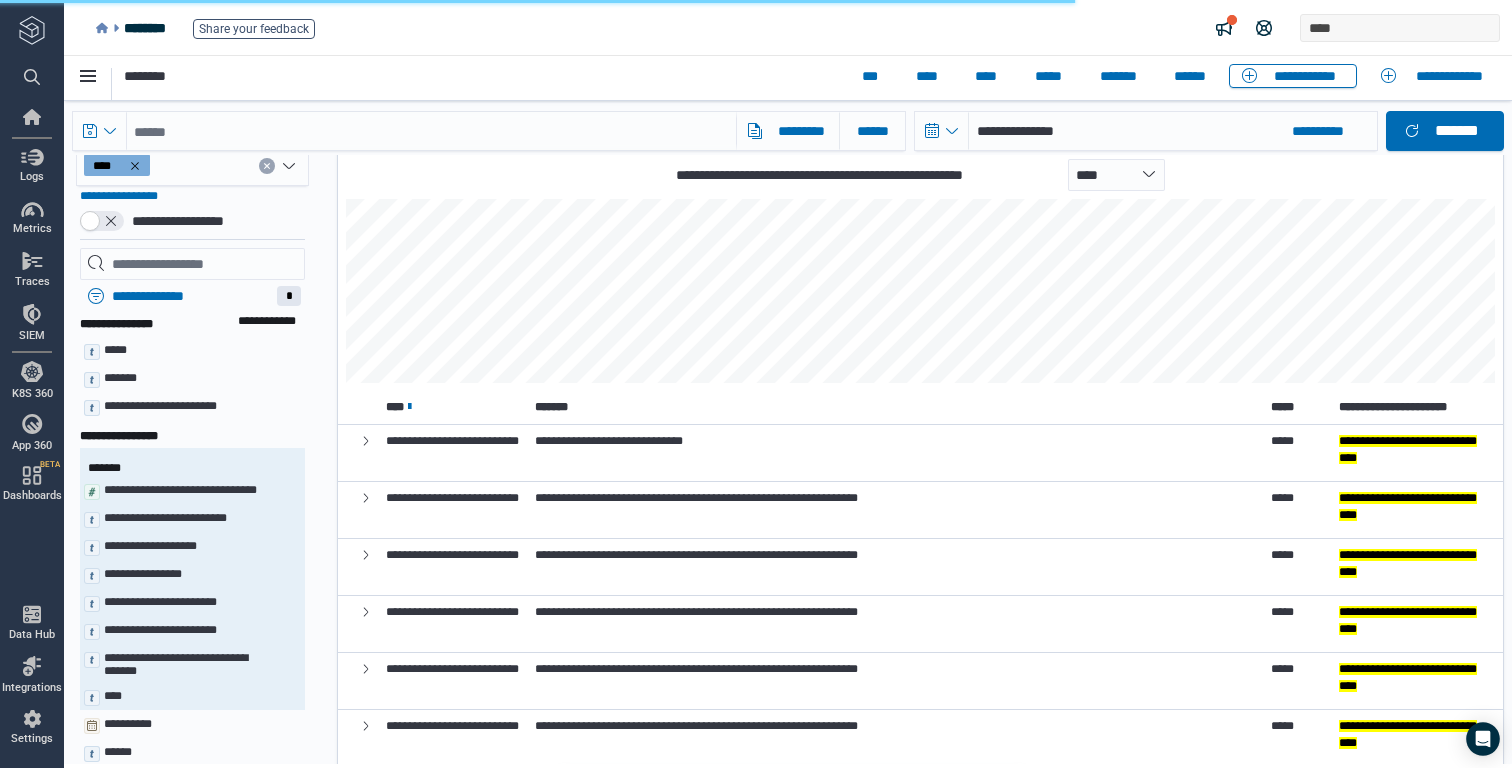 scroll, scrollTop: 83, scrollLeft: 0, axis: vertical 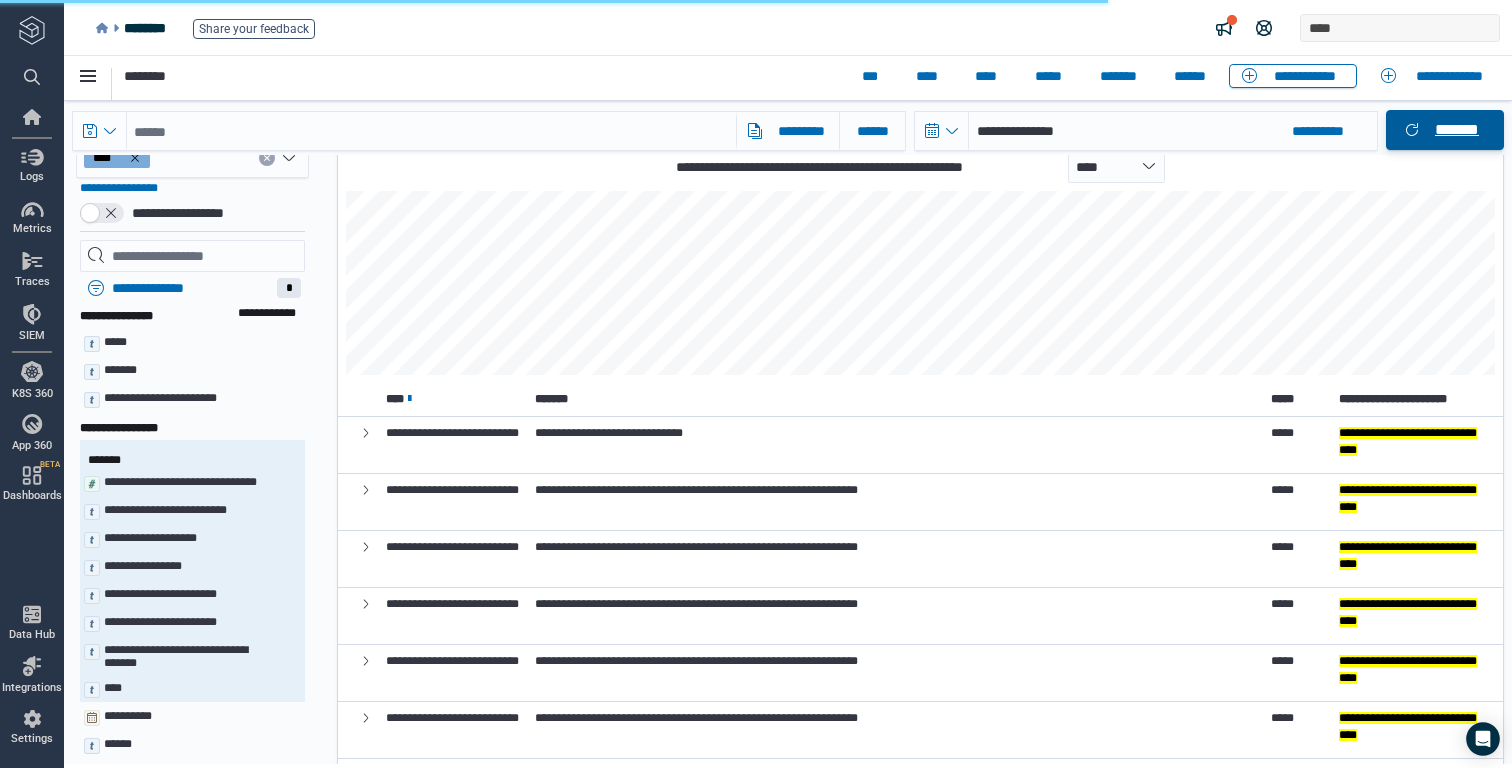 click on "*******" at bounding box center [1457, 130] 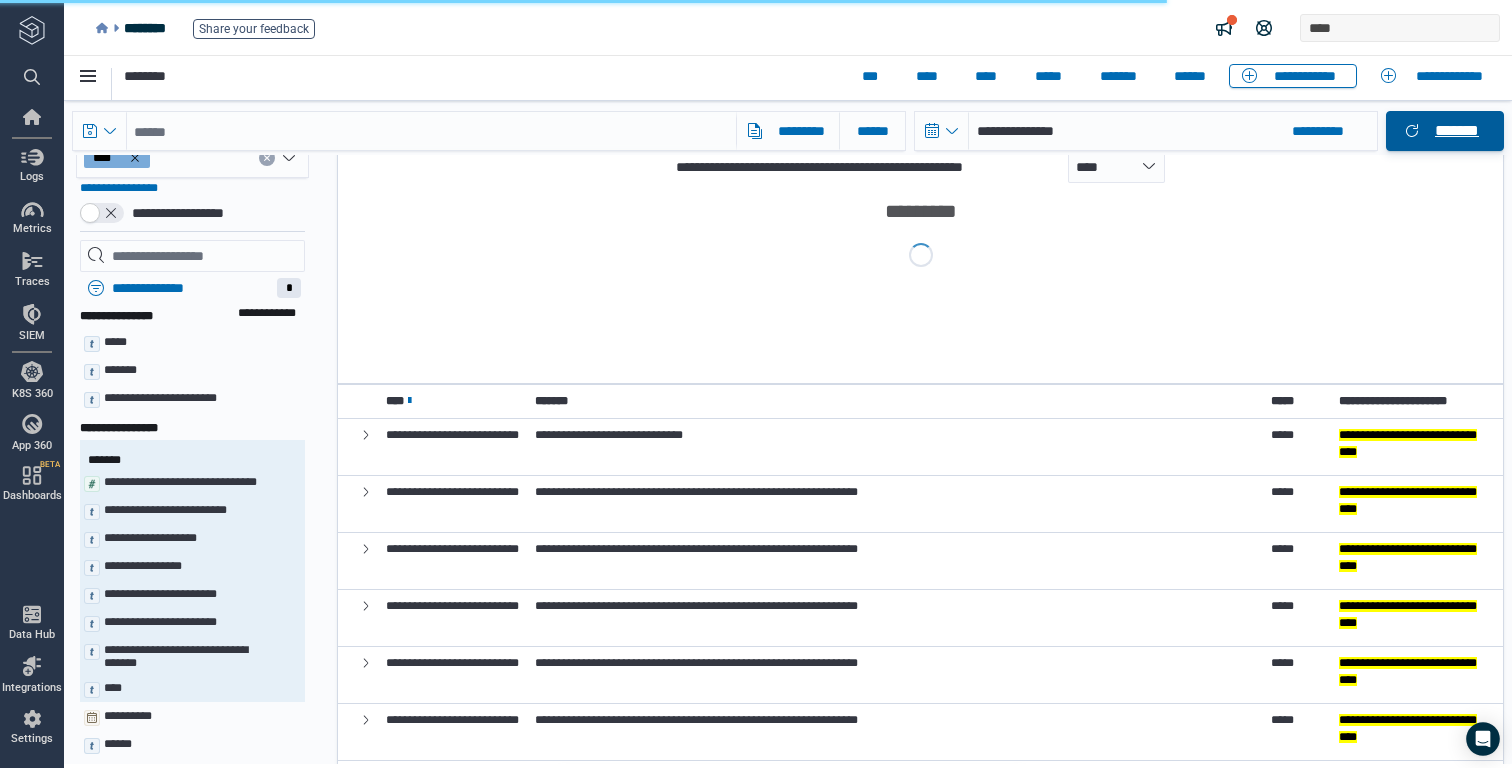 scroll, scrollTop: 0, scrollLeft: 0, axis: both 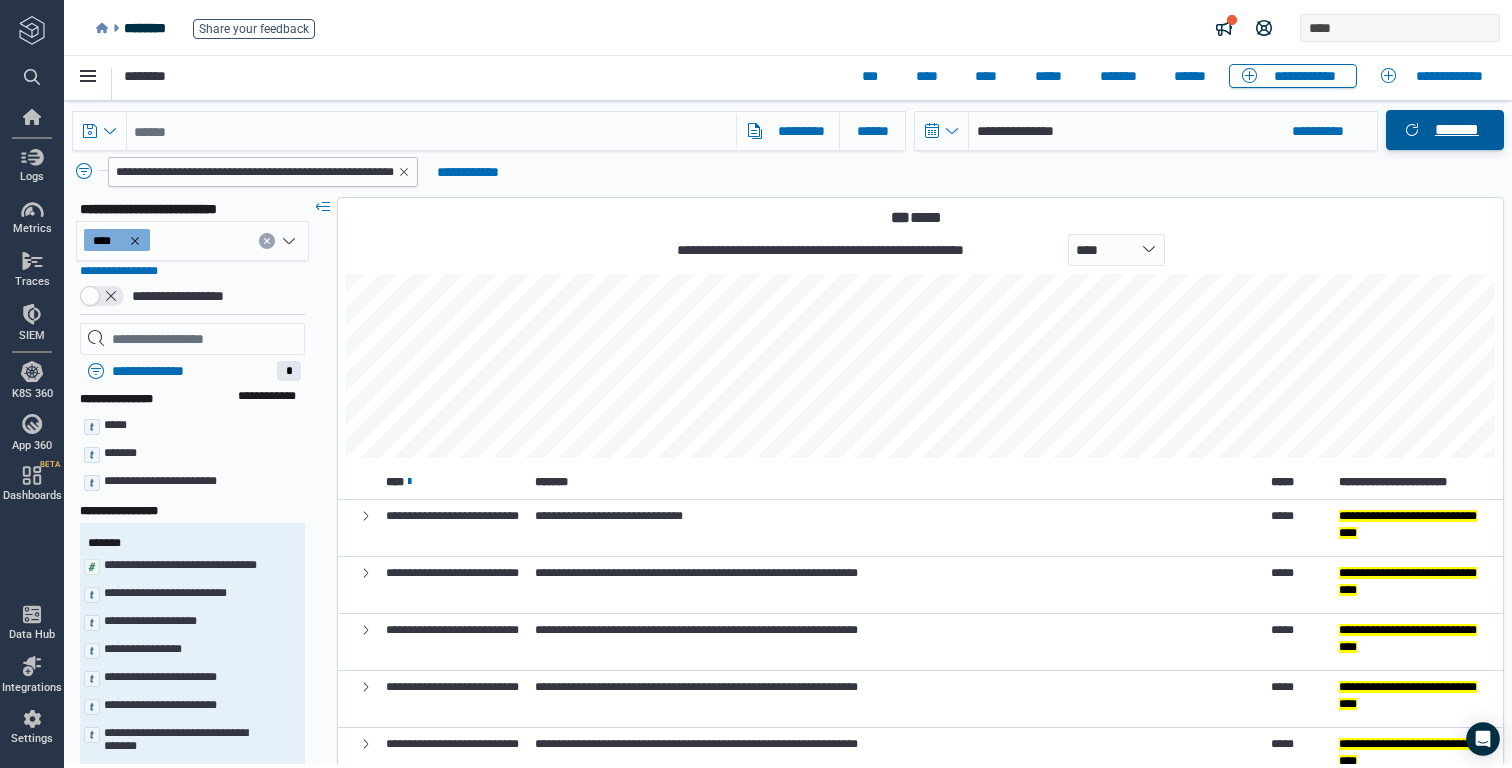 click on "*******" at bounding box center [1457, 130] 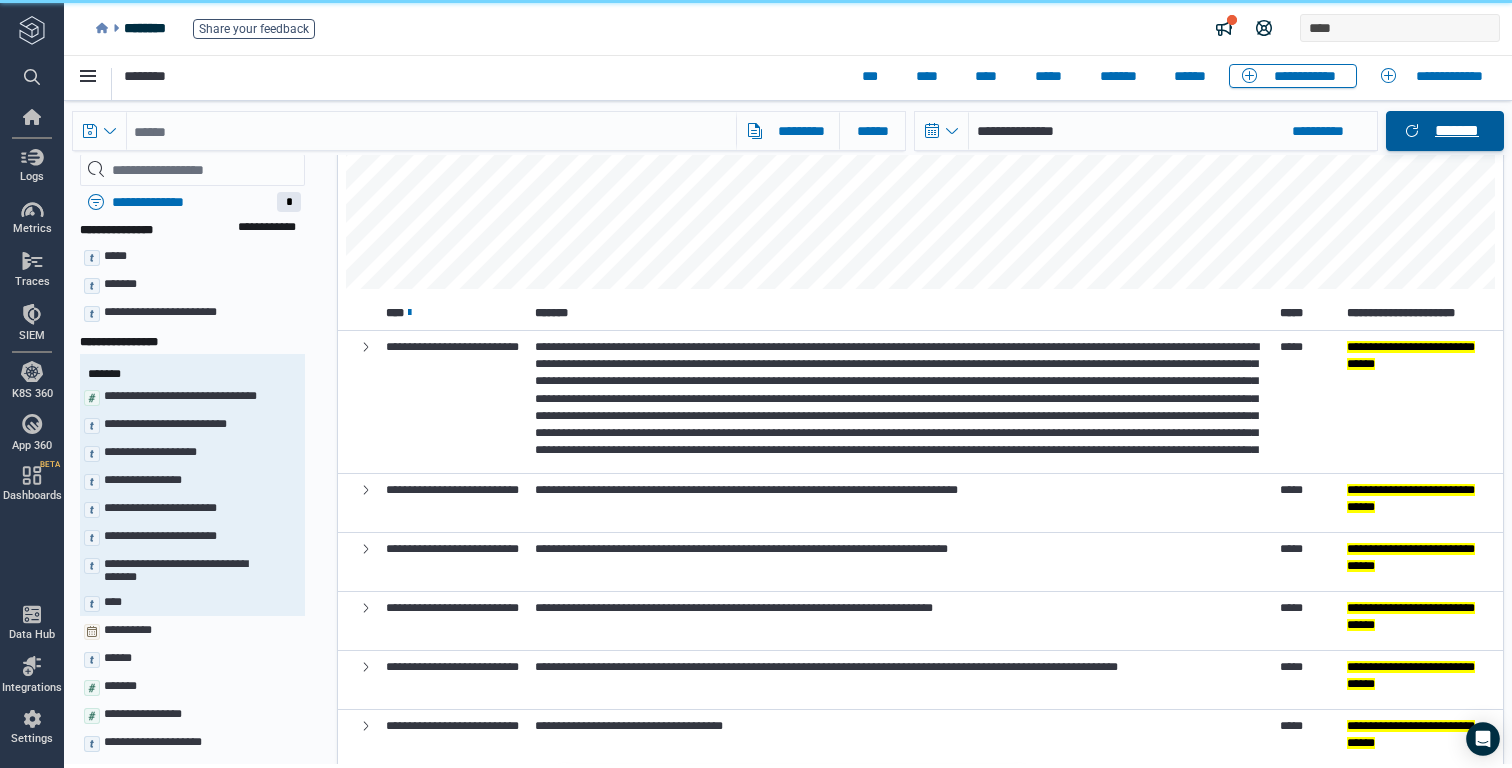 scroll, scrollTop: 171, scrollLeft: 0, axis: vertical 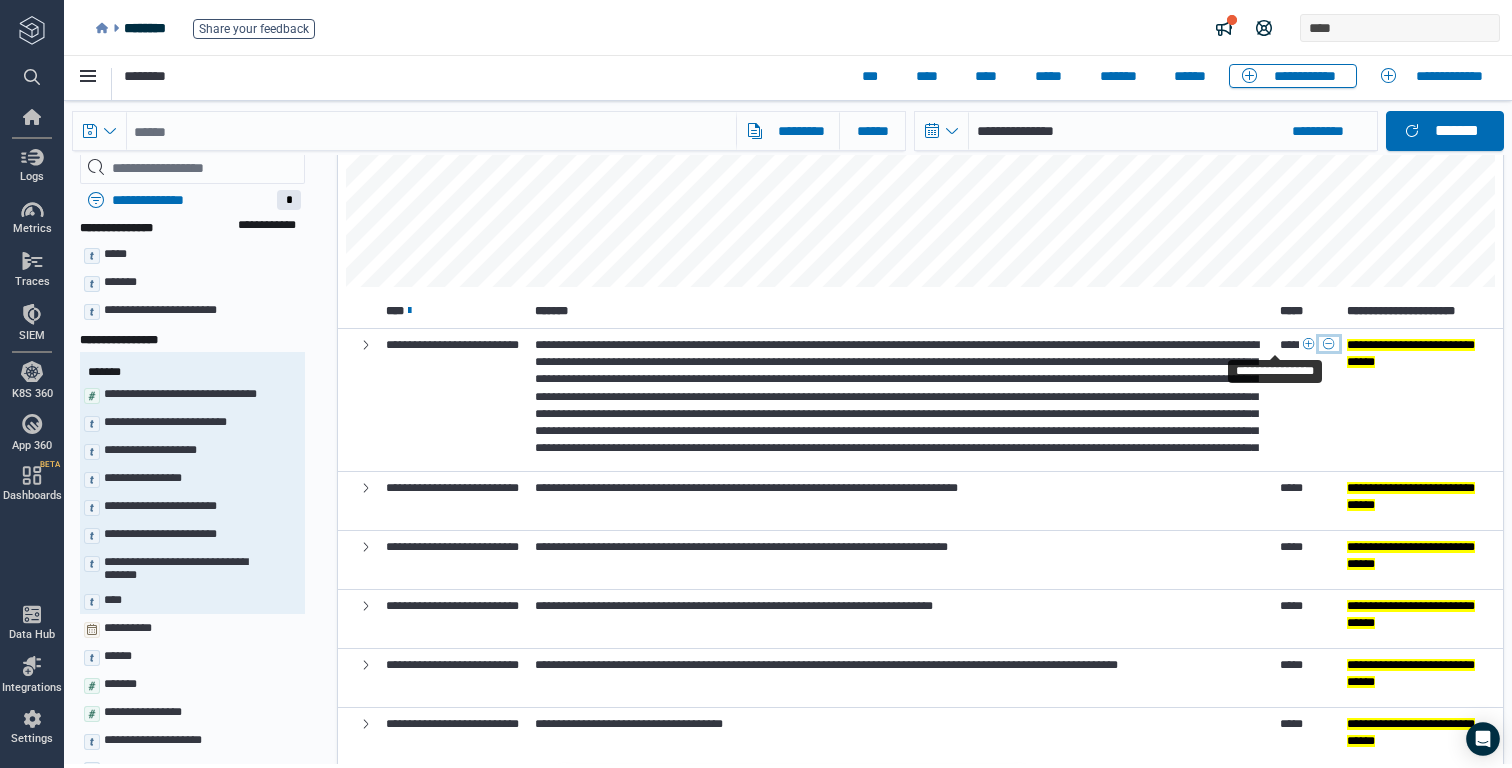 click 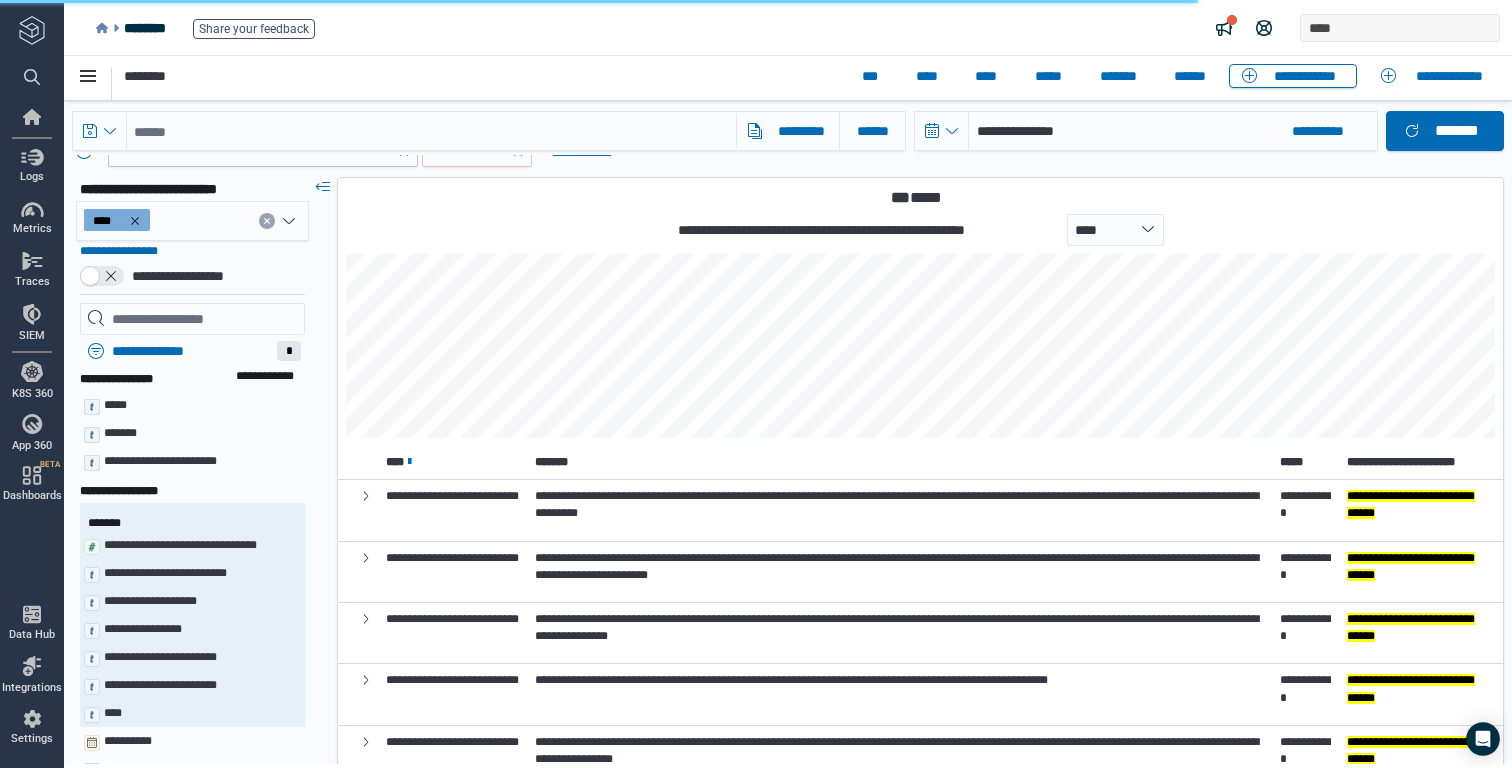 scroll, scrollTop: 36, scrollLeft: 0, axis: vertical 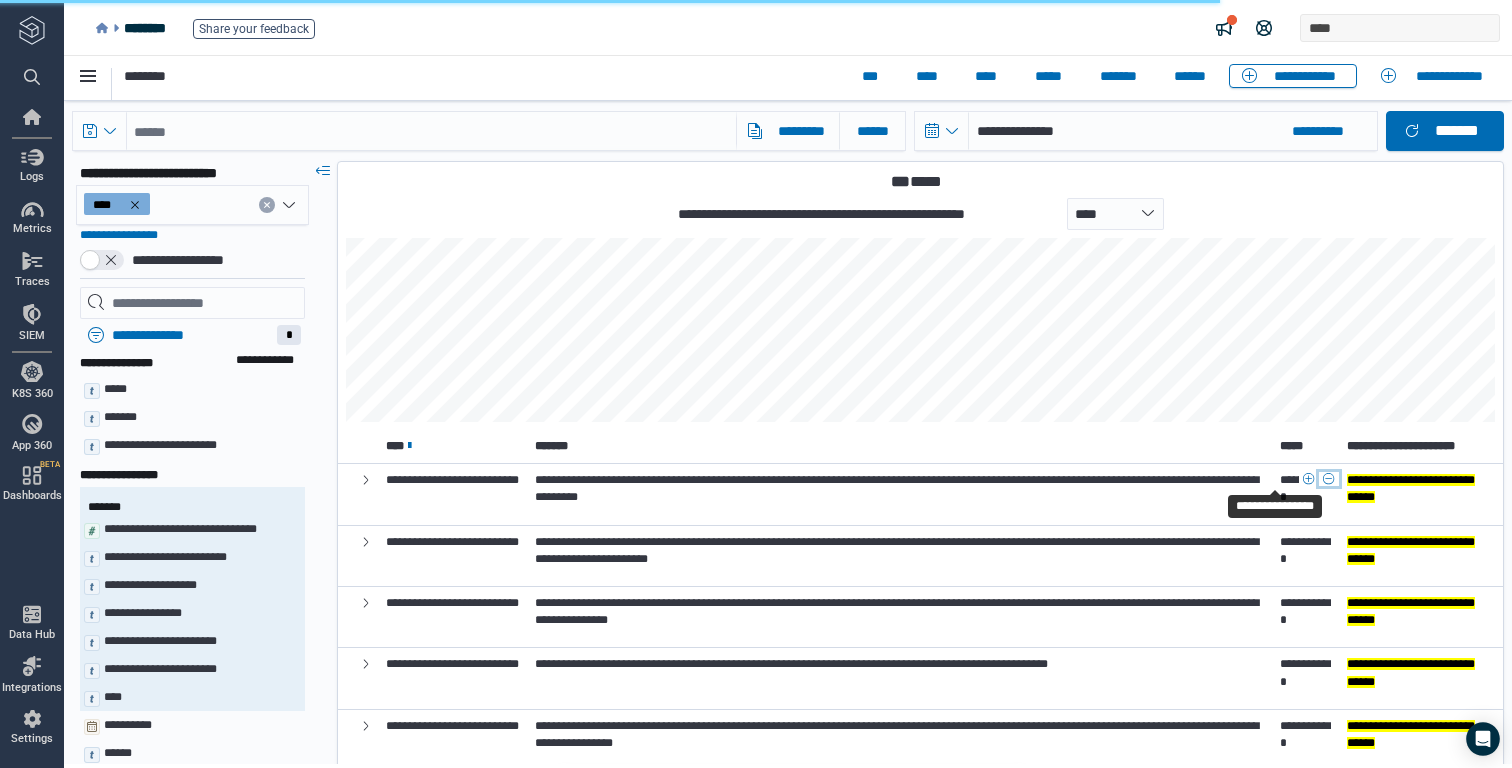 click 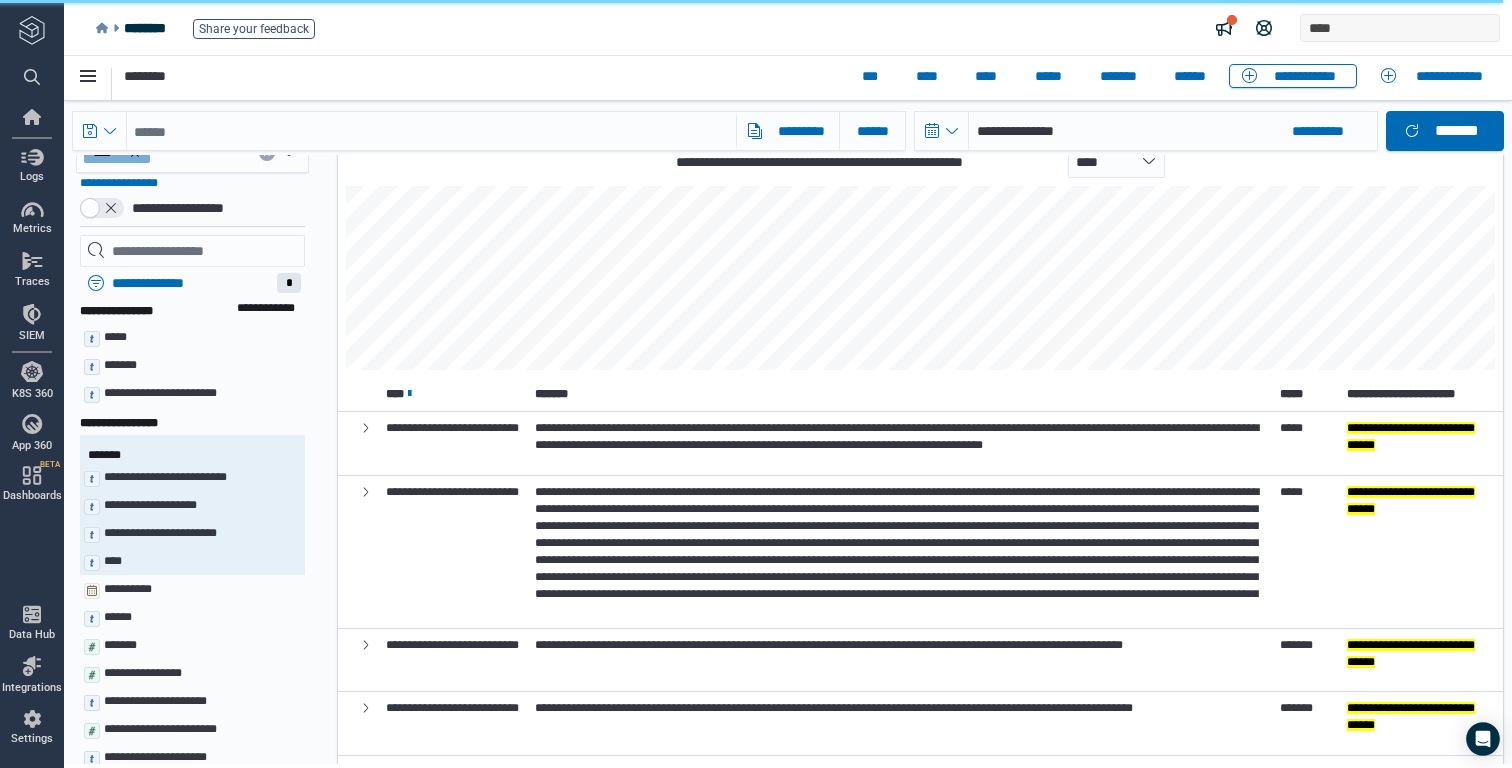 scroll, scrollTop: 90, scrollLeft: 0, axis: vertical 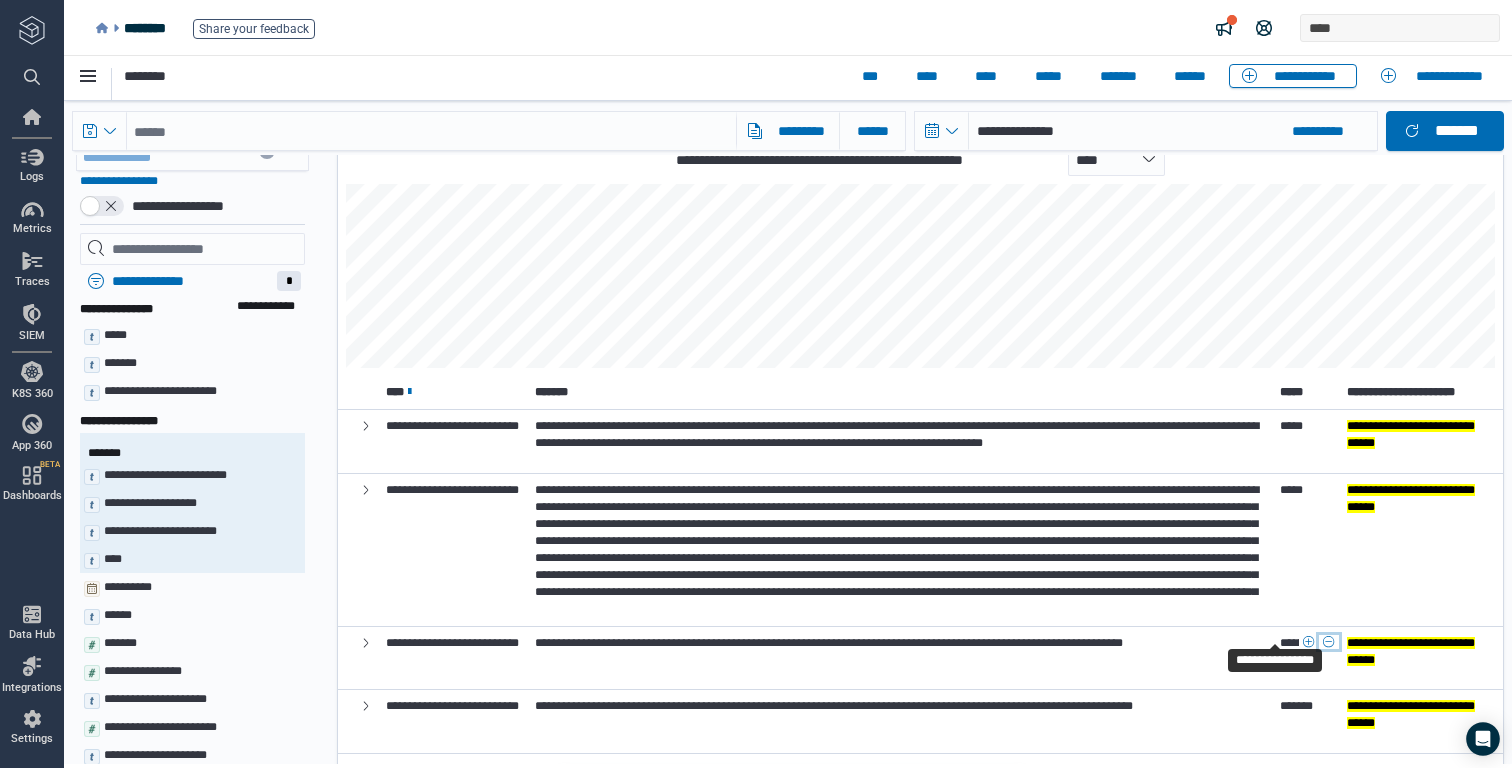click 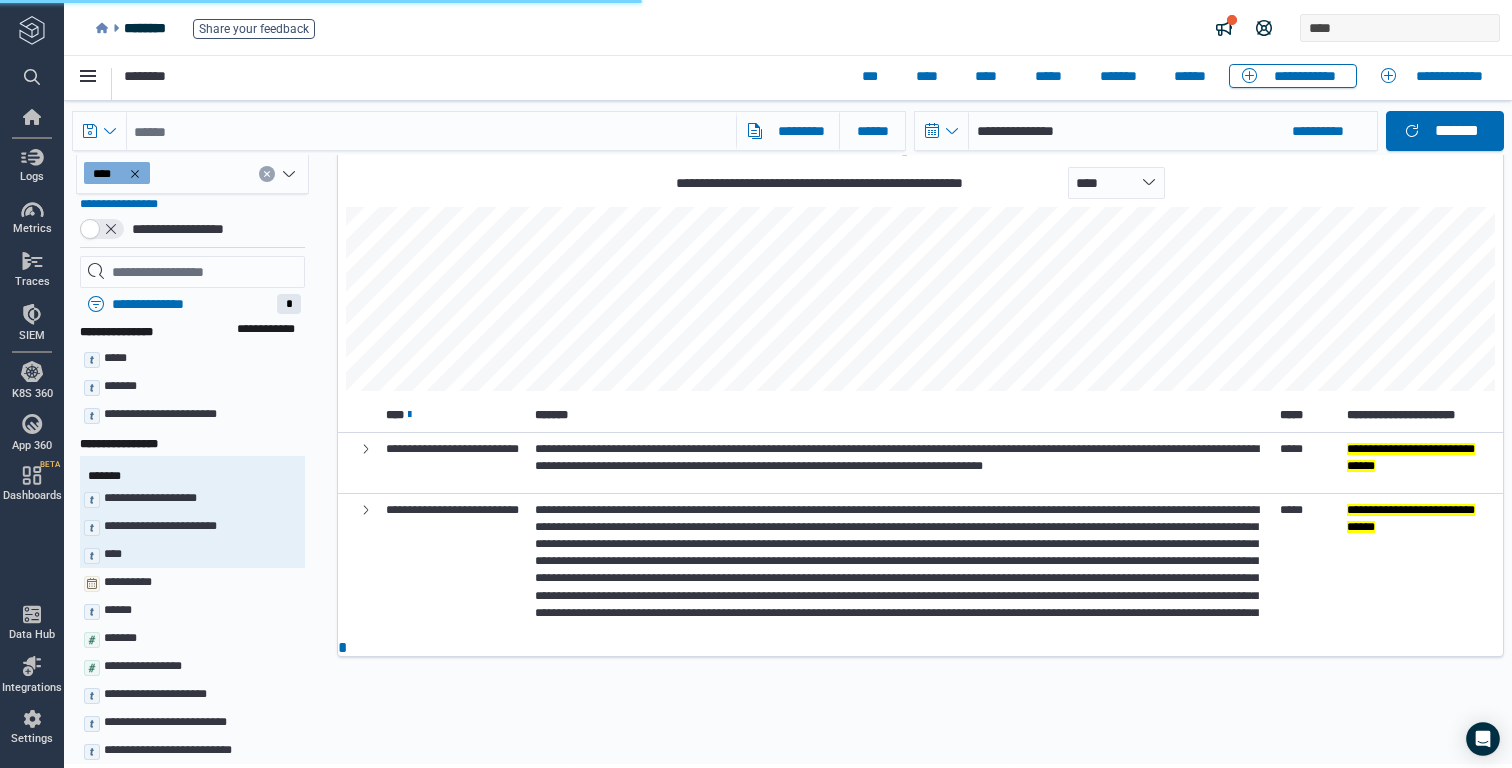 scroll, scrollTop: 78, scrollLeft: 0, axis: vertical 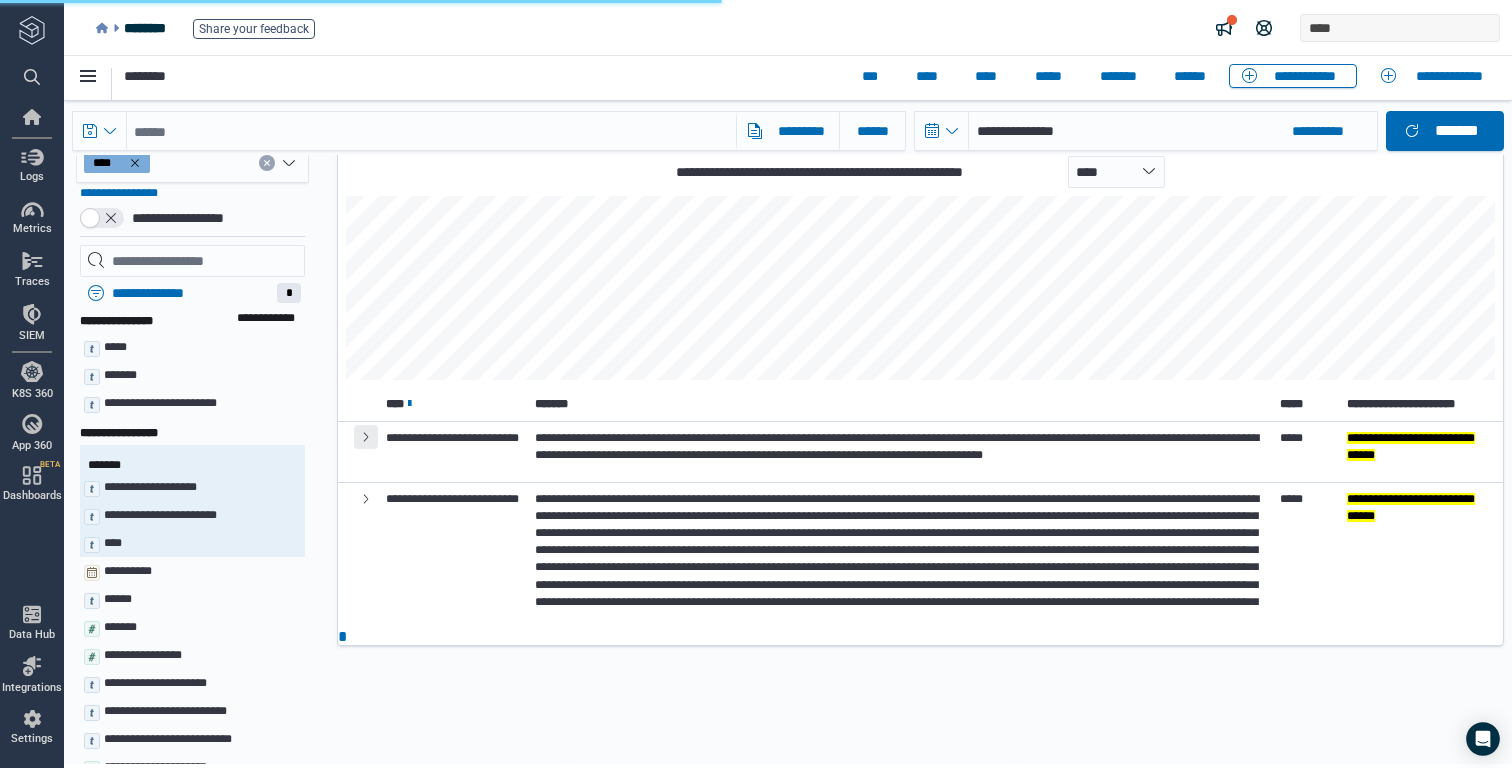 click 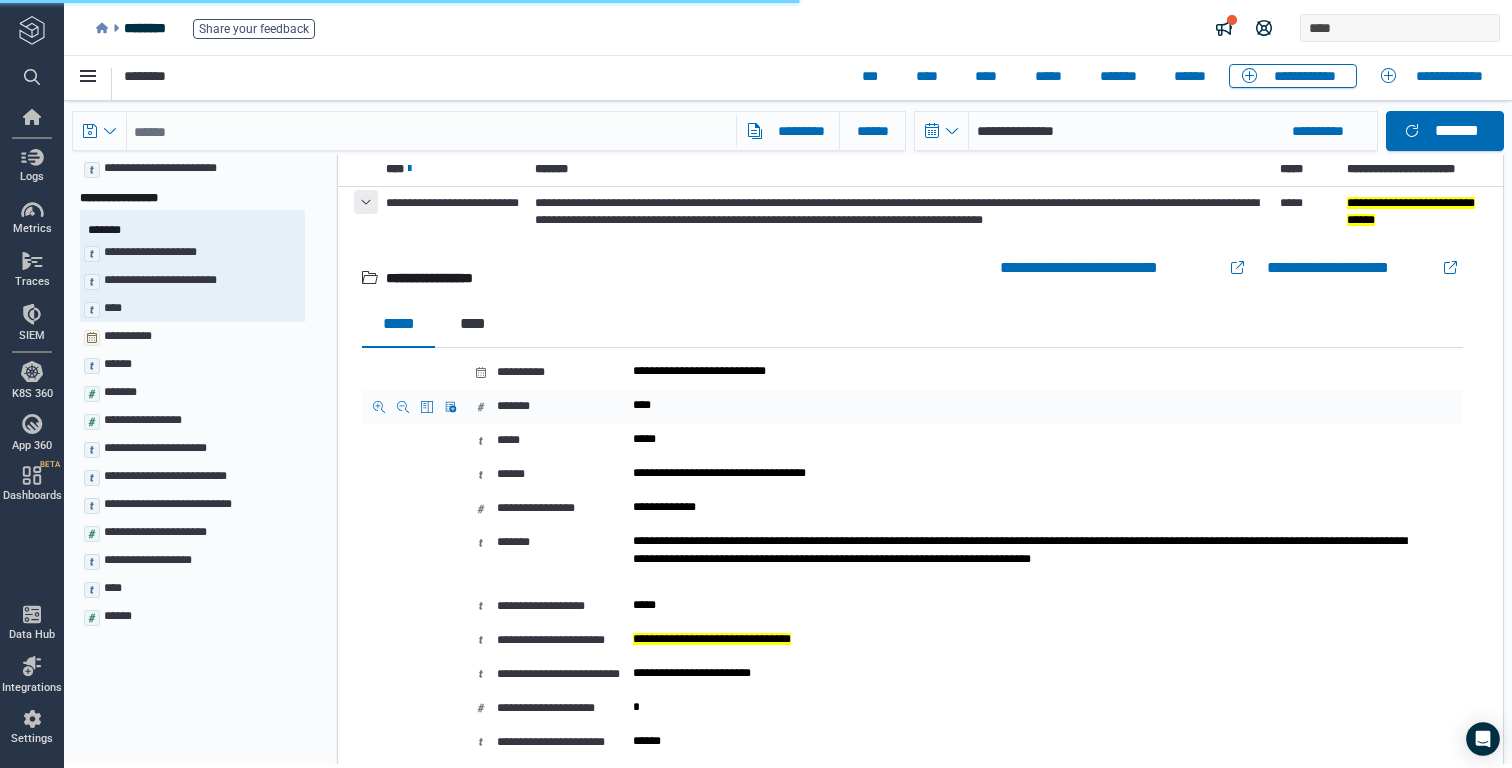 scroll, scrollTop: 321, scrollLeft: 0, axis: vertical 